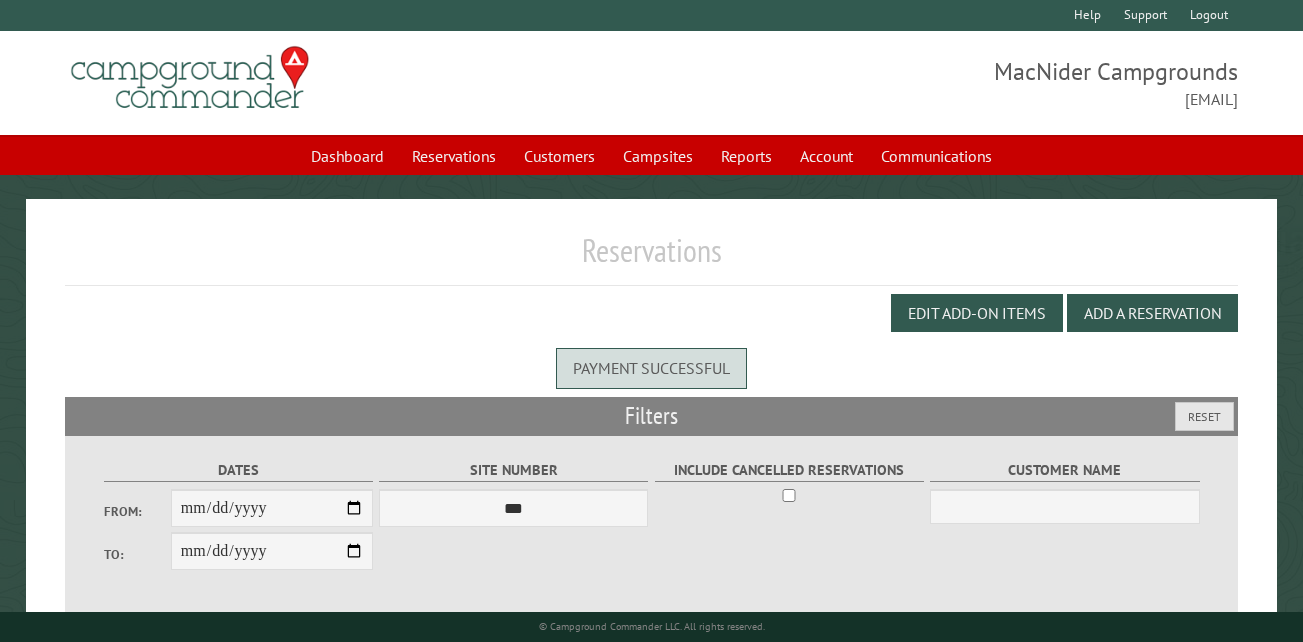 scroll, scrollTop: 0, scrollLeft: 0, axis: both 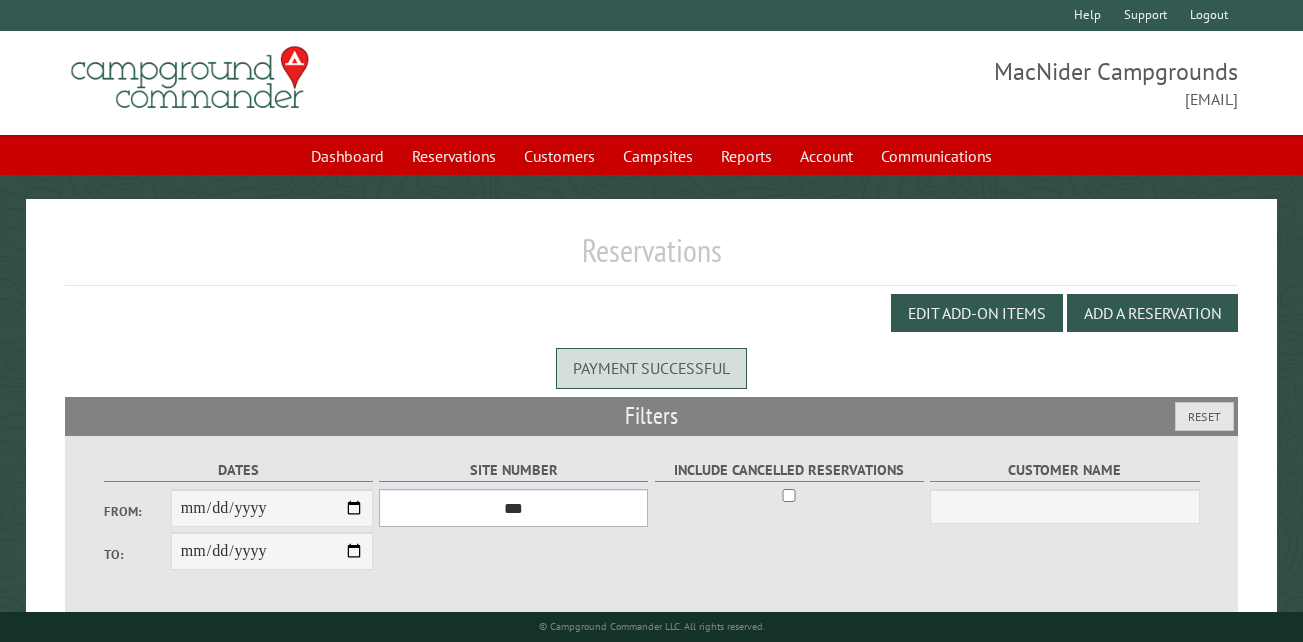 click on "*** ** ** ** ** ** ** ** ** ** *** *** *** *** ** ** ** ** ** ** ** ** ** *** *** ** ** ** ** ** ** ********* ** ** ** ** ** ** ** ** ** *** *** *** *** *** *** ** ** ** ** ** ** ** ** ** *** *** *** *** *** *** ** ** ** ** ** ** ** ** ** ** ** ** ** ** ** ** ** ** ** ** ** ** ** ** *** *** *** *** *** ***" at bounding box center [513, 508] 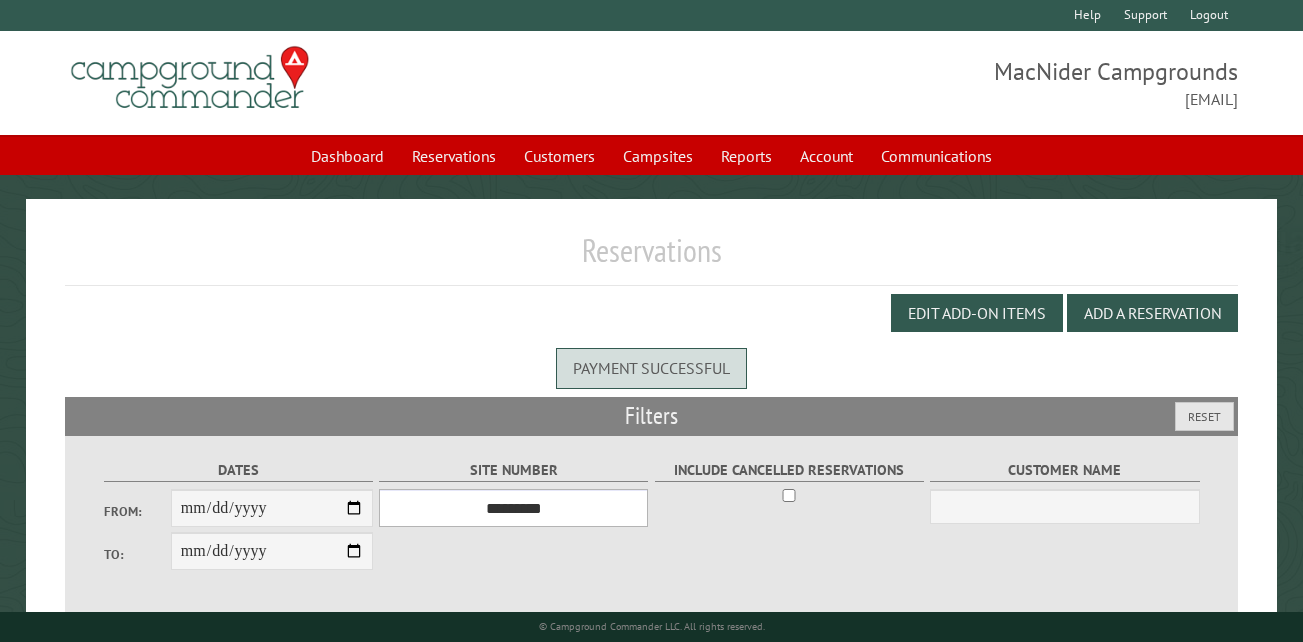 click on "*** ** ** ** ** ** ** ** ** ** *** *** *** *** ** ** ** ** ** ** ** ** ** *** *** ** ** ** ** ** ** ********* ** ** ** ** ** ** ** ** ** *** *** *** *** *** *** ** ** ** ** ** ** ** ** ** *** *** *** *** *** *** ** ** ** ** ** ** ** ** ** ** ** ** ** ** ** ** ** ** ** ** ** ** ** ** *** *** *** *** *** ***" at bounding box center [513, 508] 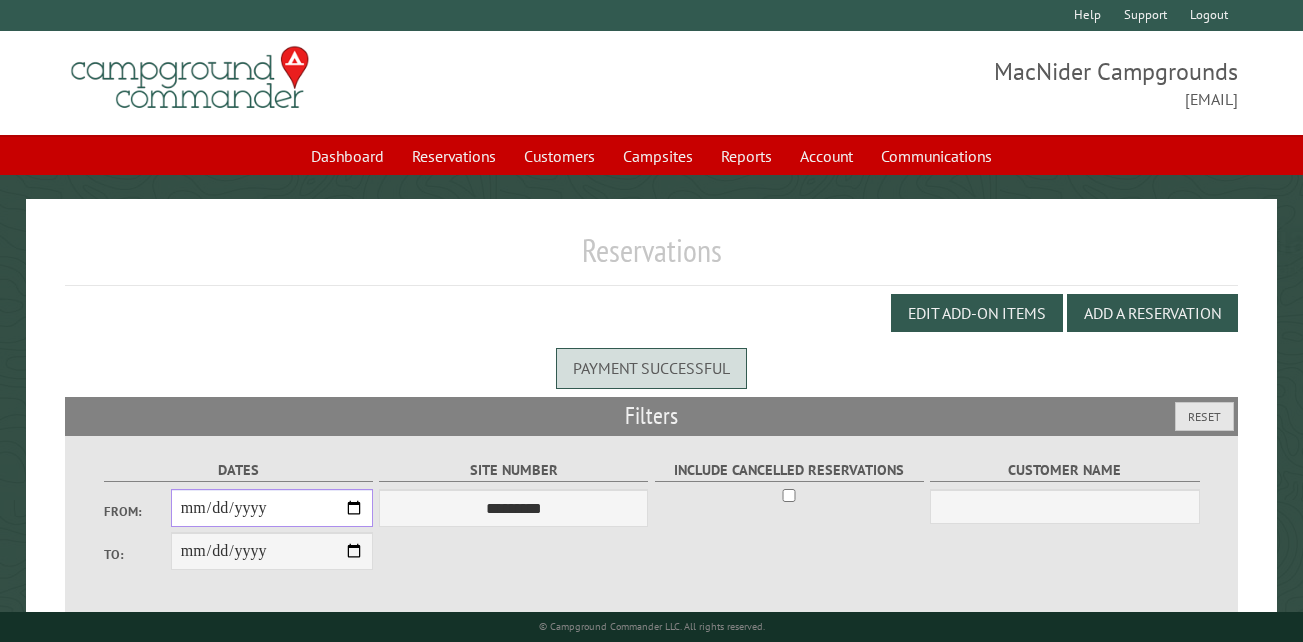 click on "From:" at bounding box center [272, 508] 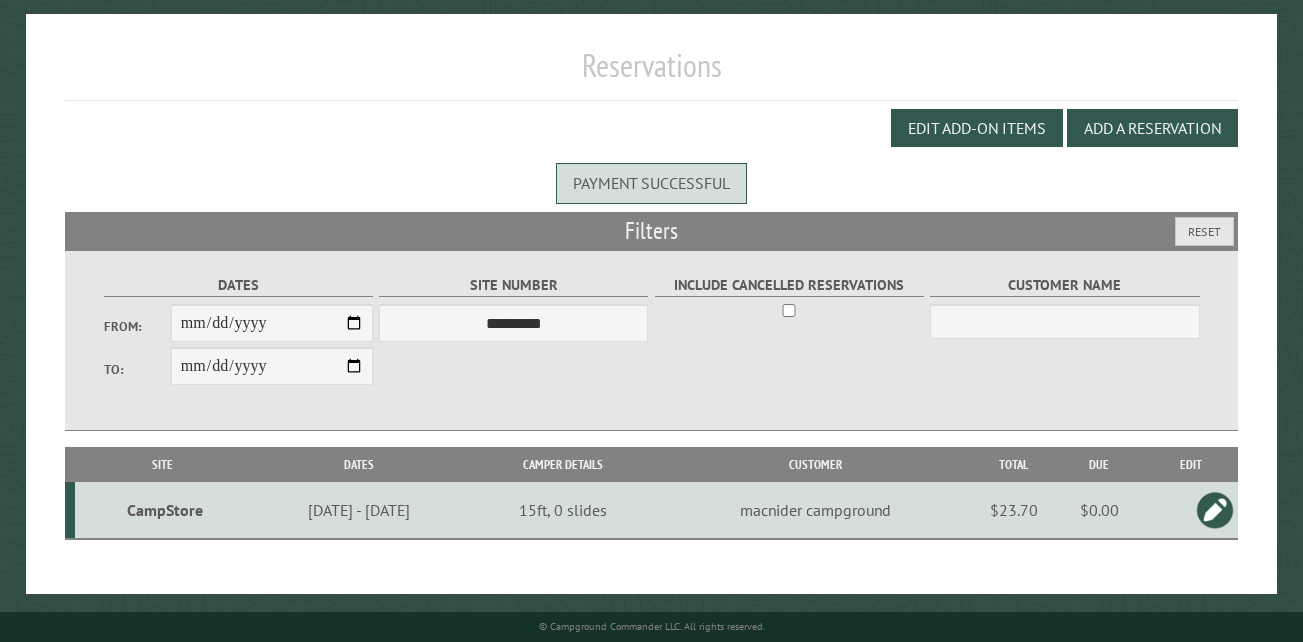 click on "CampStore" at bounding box center [165, 510] 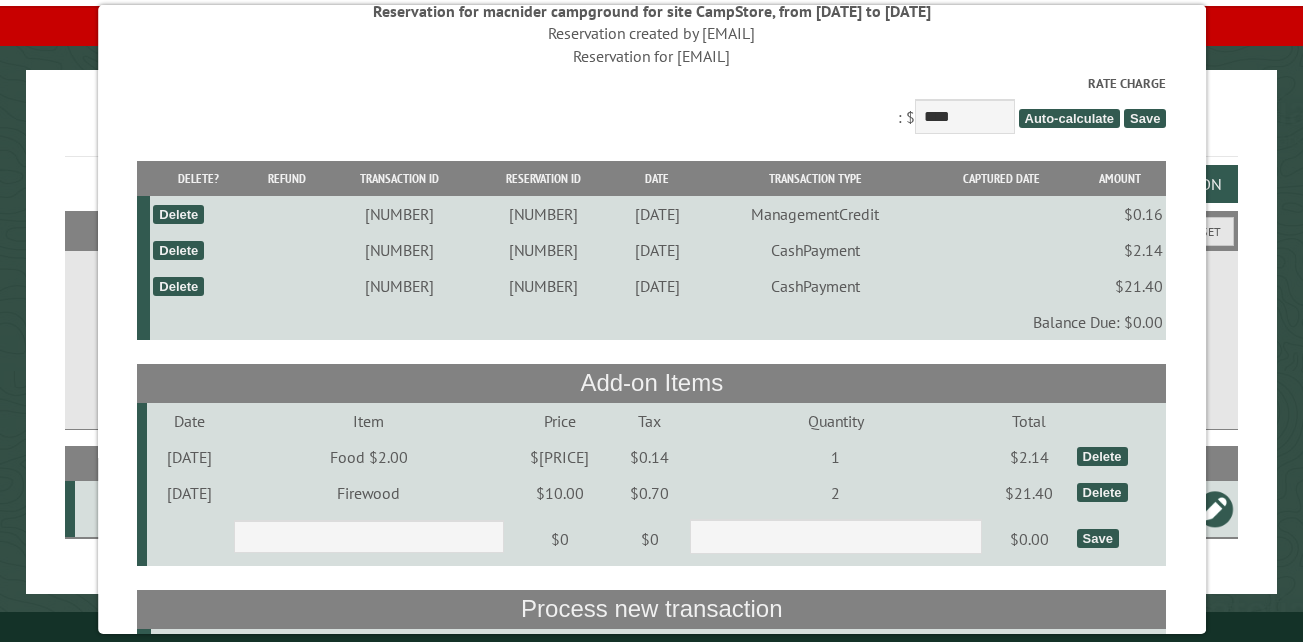 scroll, scrollTop: 100, scrollLeft: 0, axis: vertical 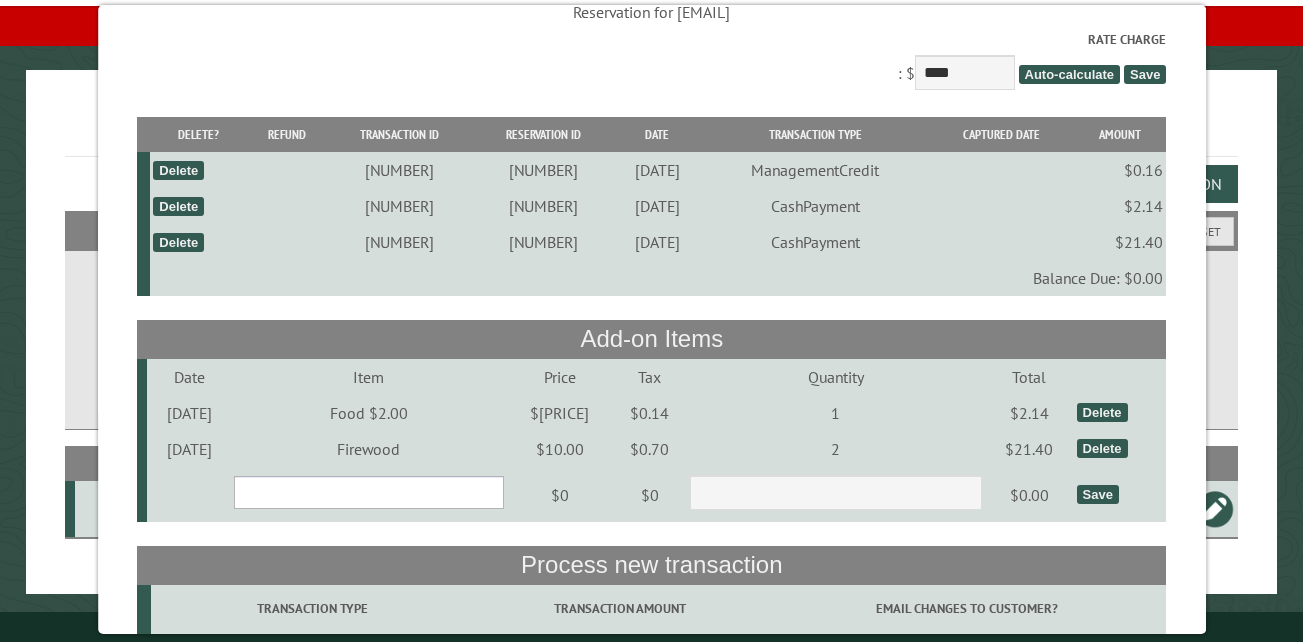 click on "**********" at bounding box center [369, 492] 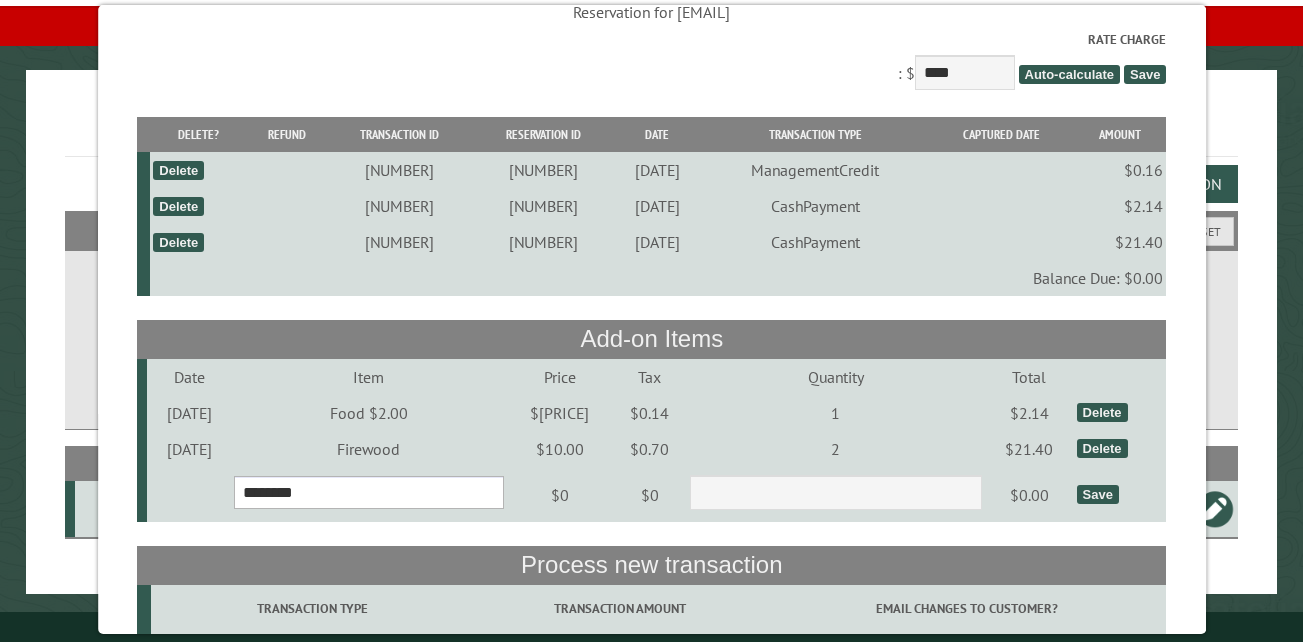 click on "**********" at bounding box center [369, 492] 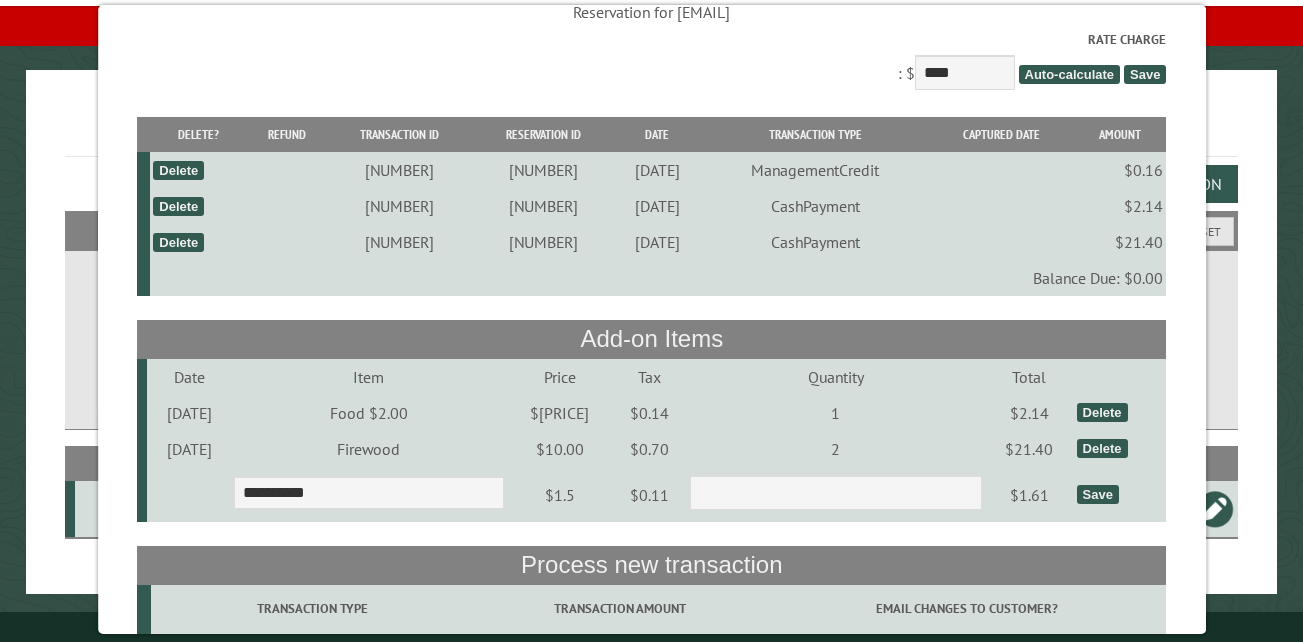 click on "Save" at bounding box center (1097, 494) 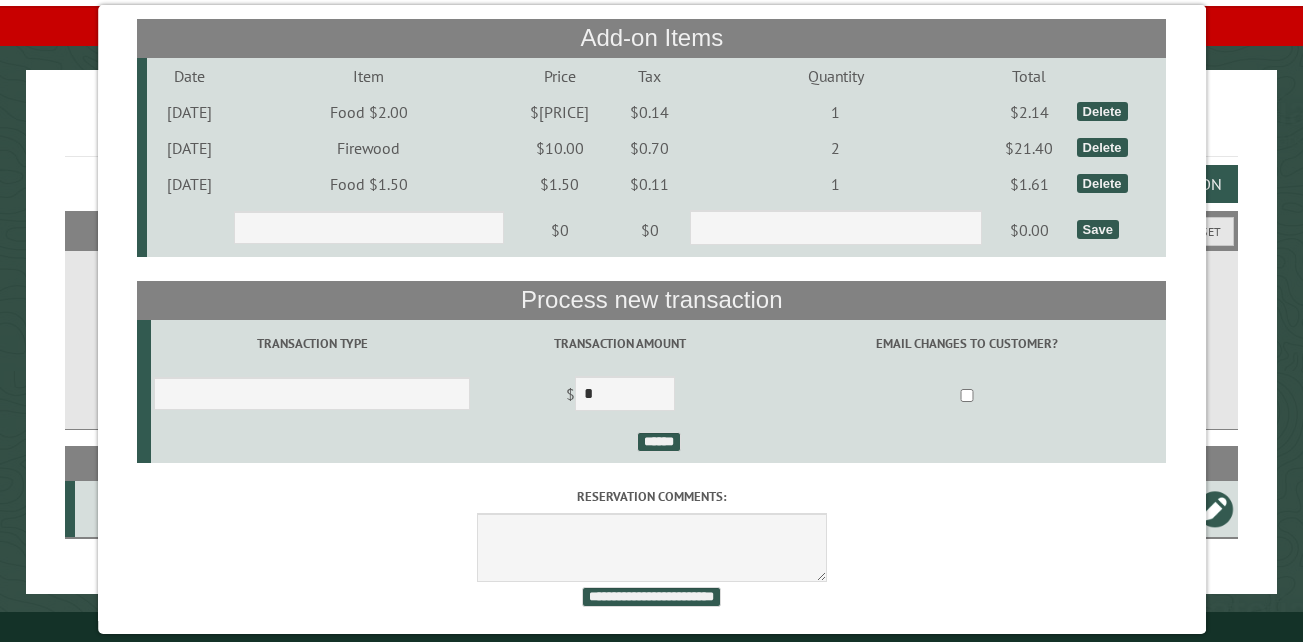 scroll, scrollTop: 430, scrollLeft: 0, axis: vertical 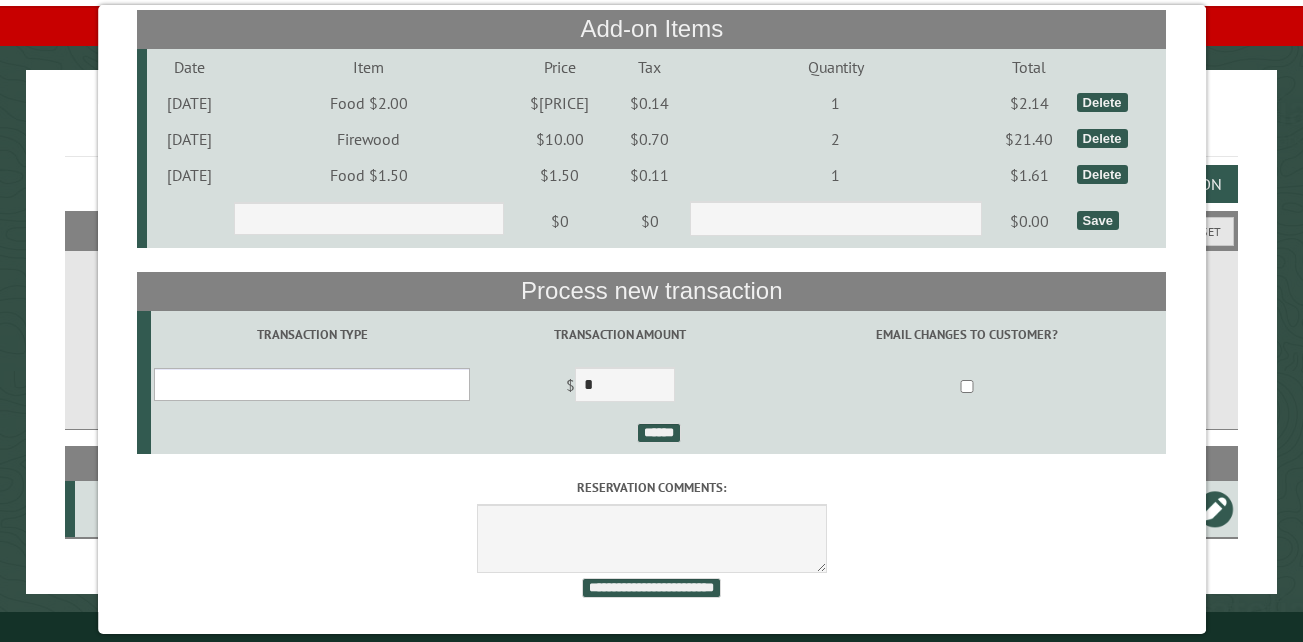 click on "**********" at bounding box center [312, 384] 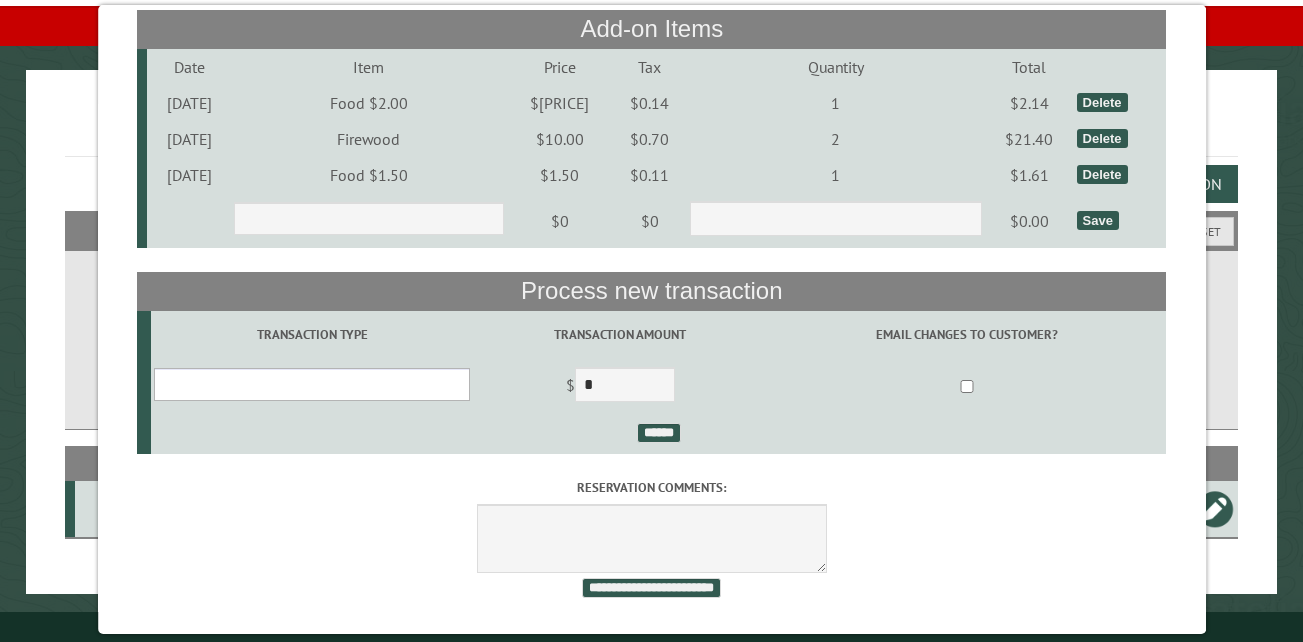 select on "*" 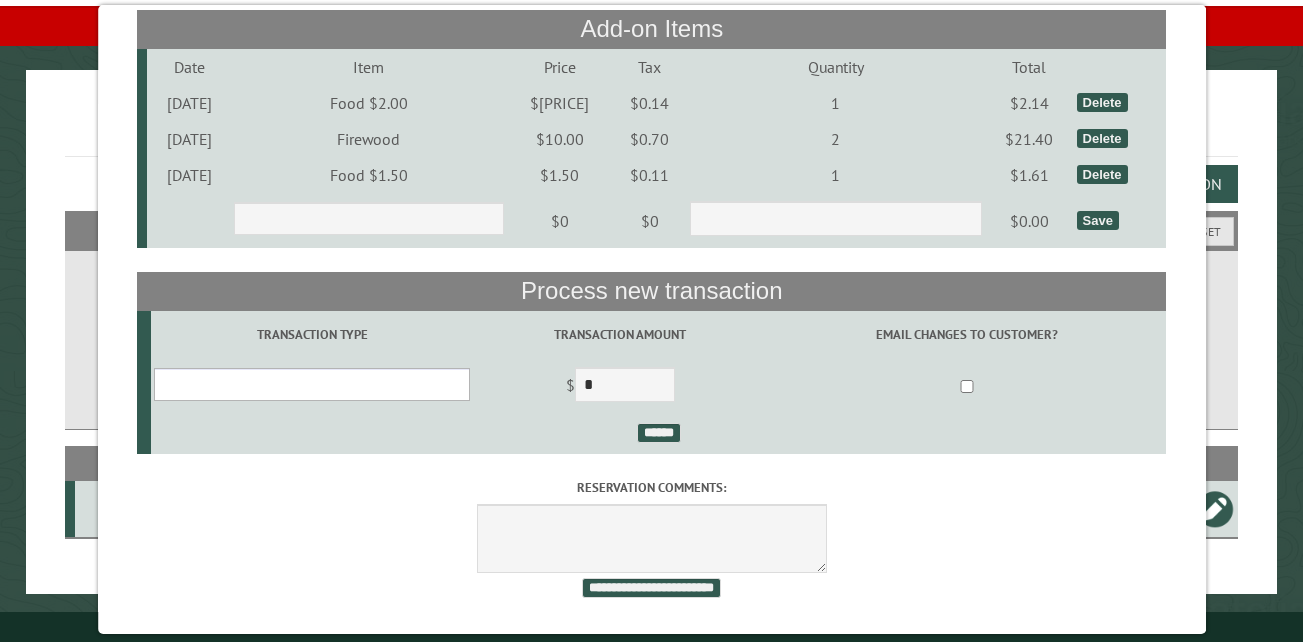 click on "**********" at bounding box center (312, 384) 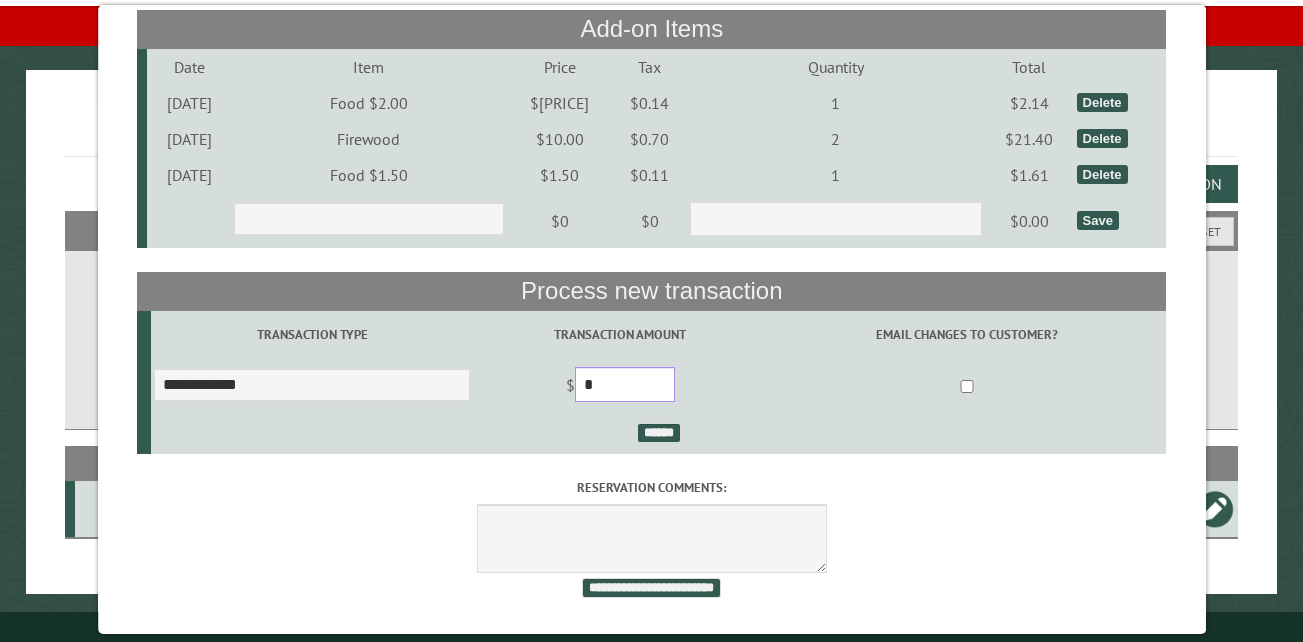 drag, startPoint x: 633, startPoint y: 376, endPoint x: 551, endPoint y: 369, distance: 82.29824 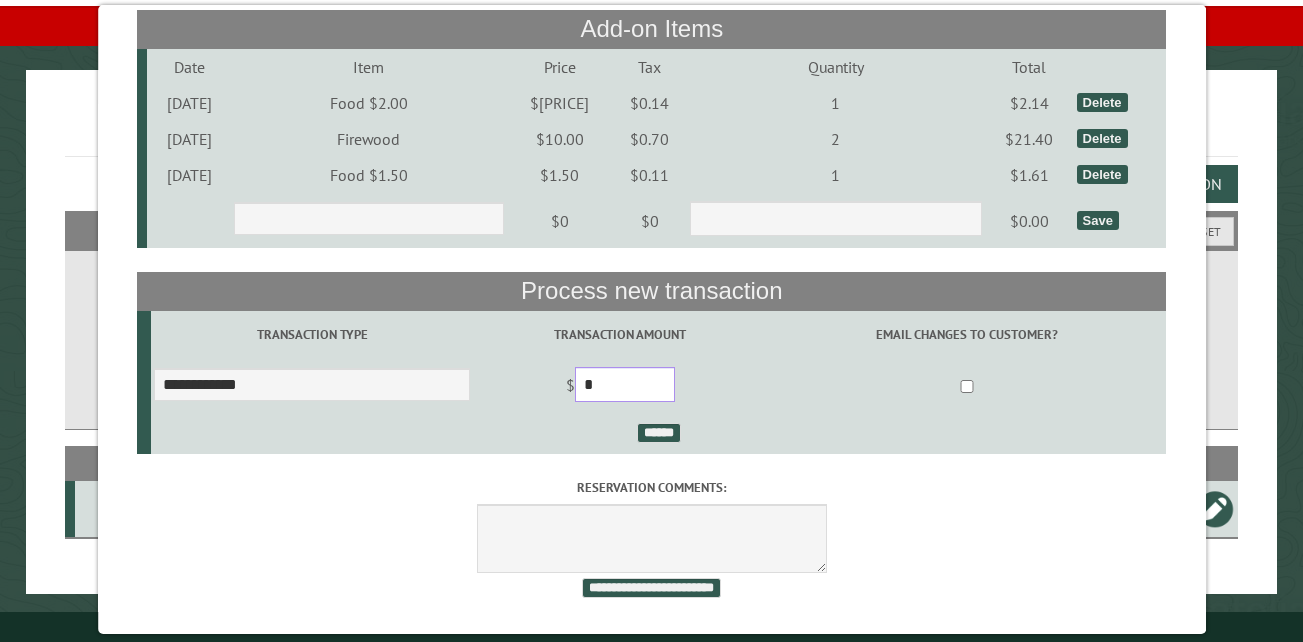 click on "$ *" at bounding box center (619, 387) 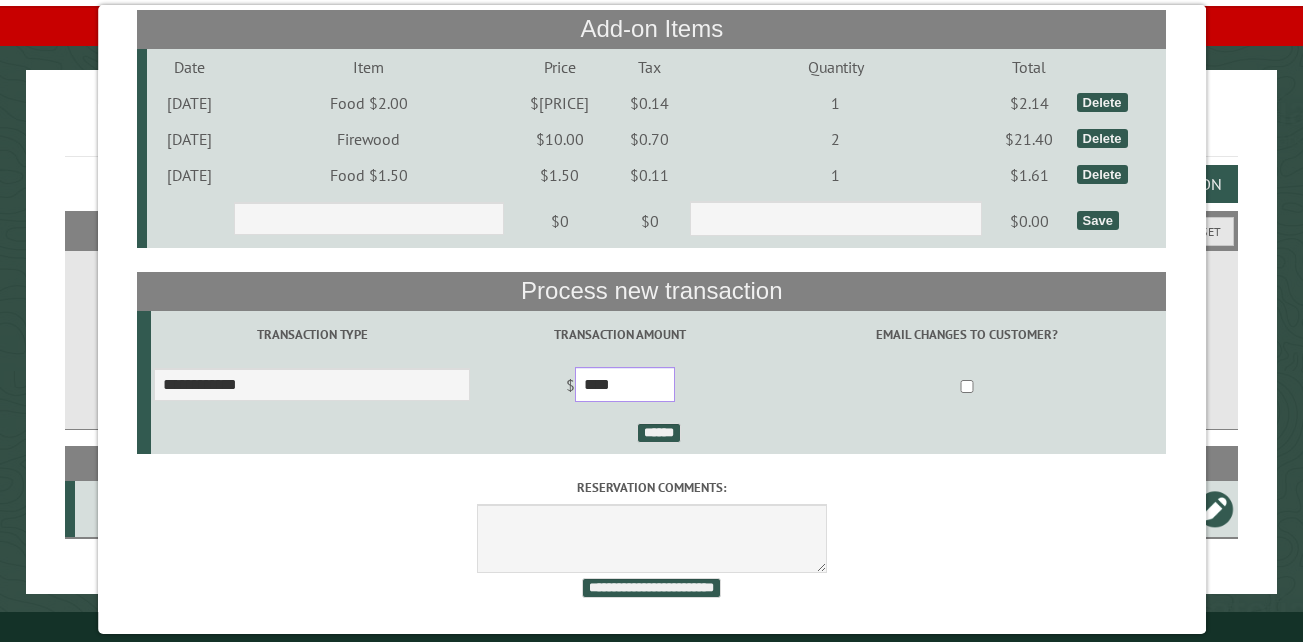 type on "****" 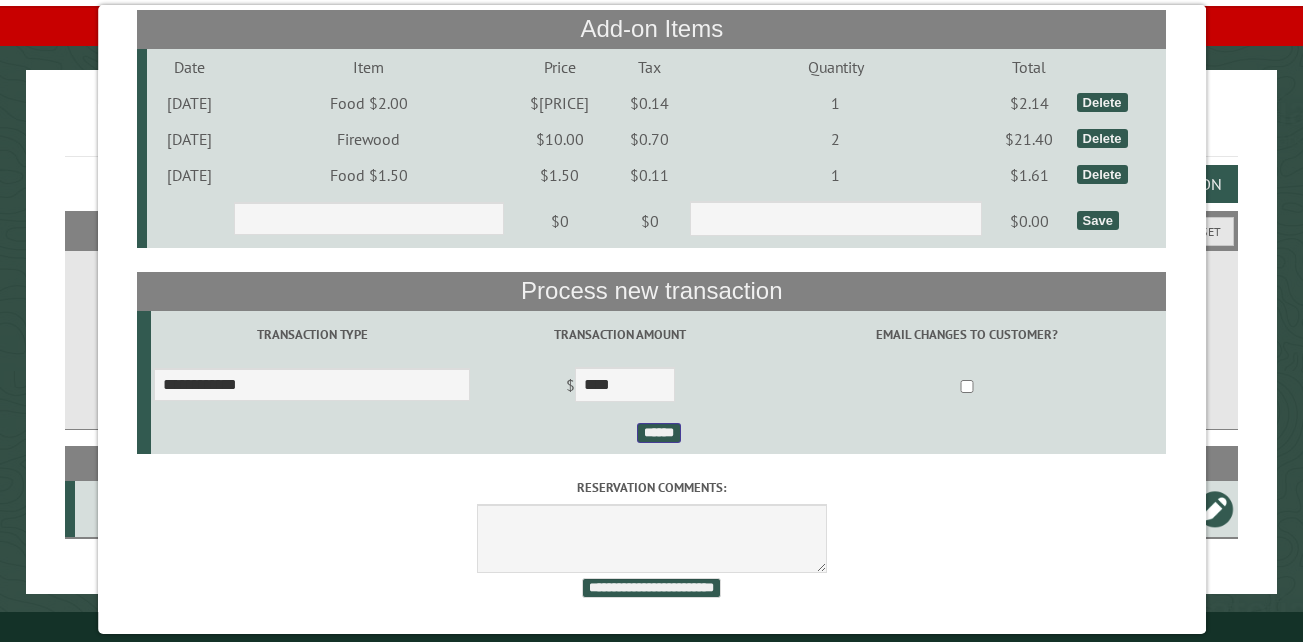 click on "******" at bounding box center (658, 433) 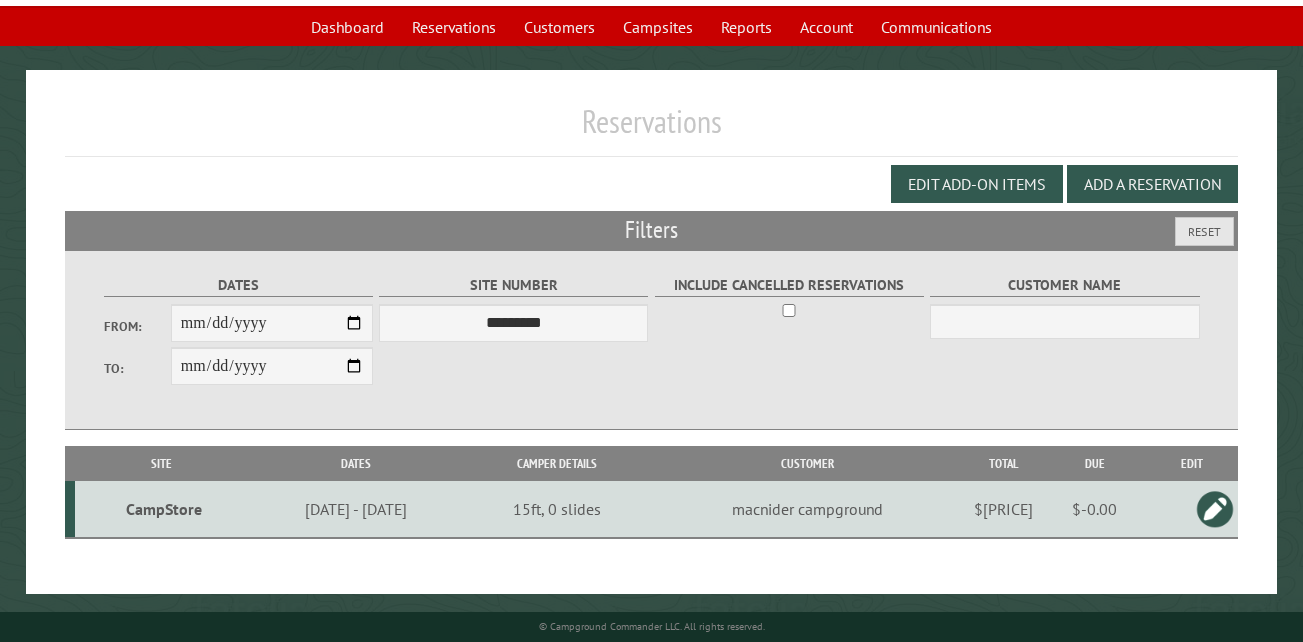 click on "CampStore" at bounding box center (164, 509) 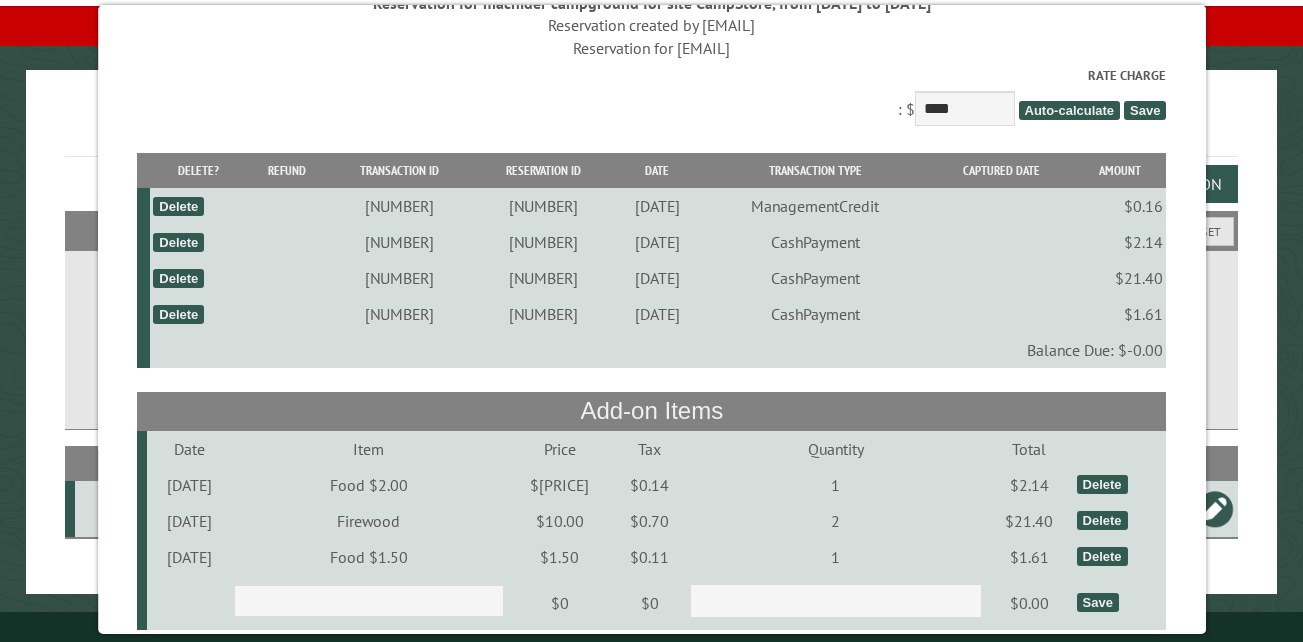 scroll, scrollTop: 0, scrollLeft: 0, axis: both 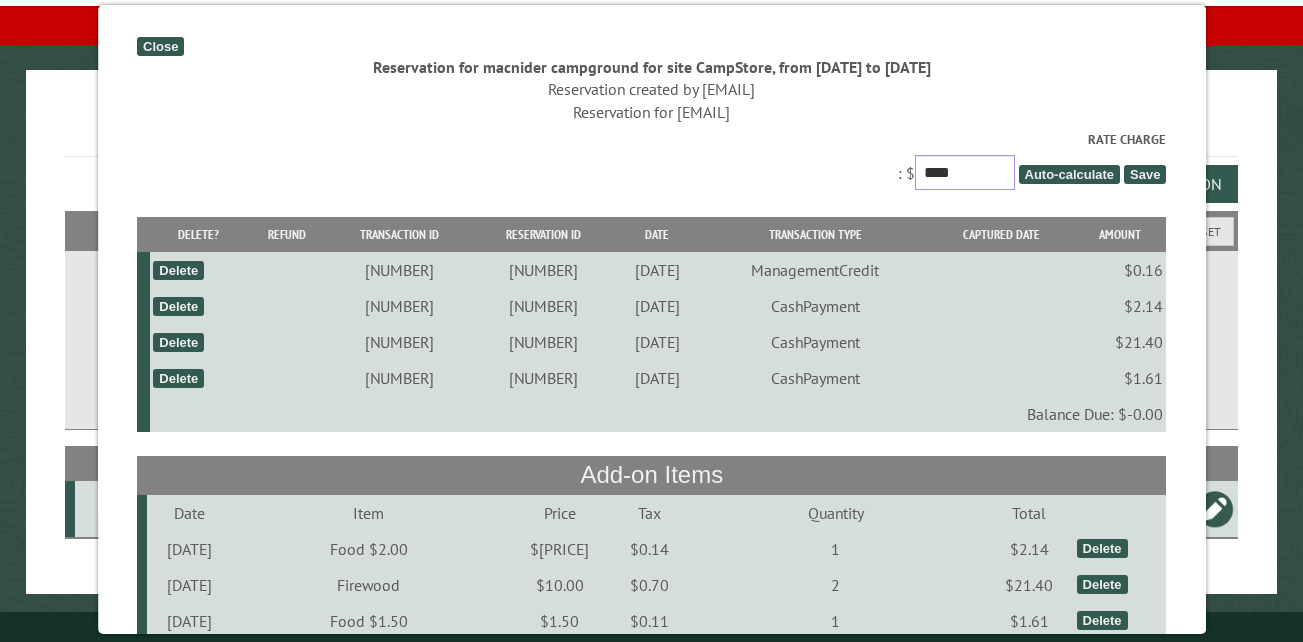 drag, startPoint x: 950, startPoint y: 180, endPoint x: 879, endPoint y: 168, distance: 72.00694 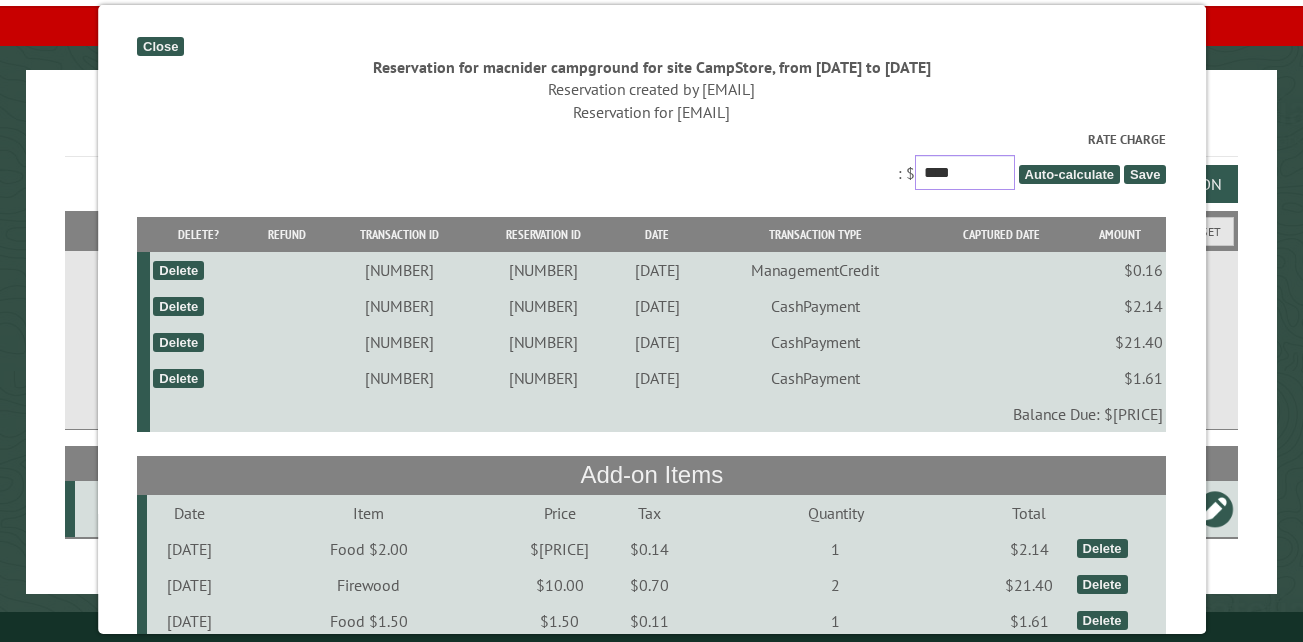 type on "****" 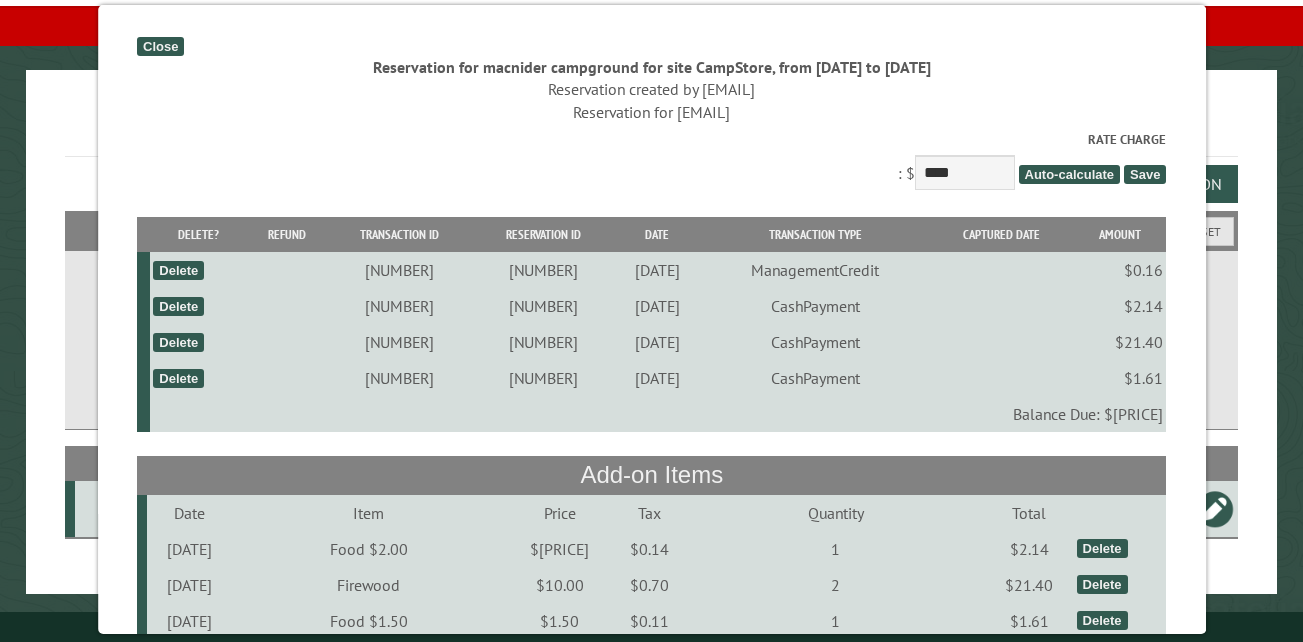 click on "Save" at bounding box center (1145, 174) 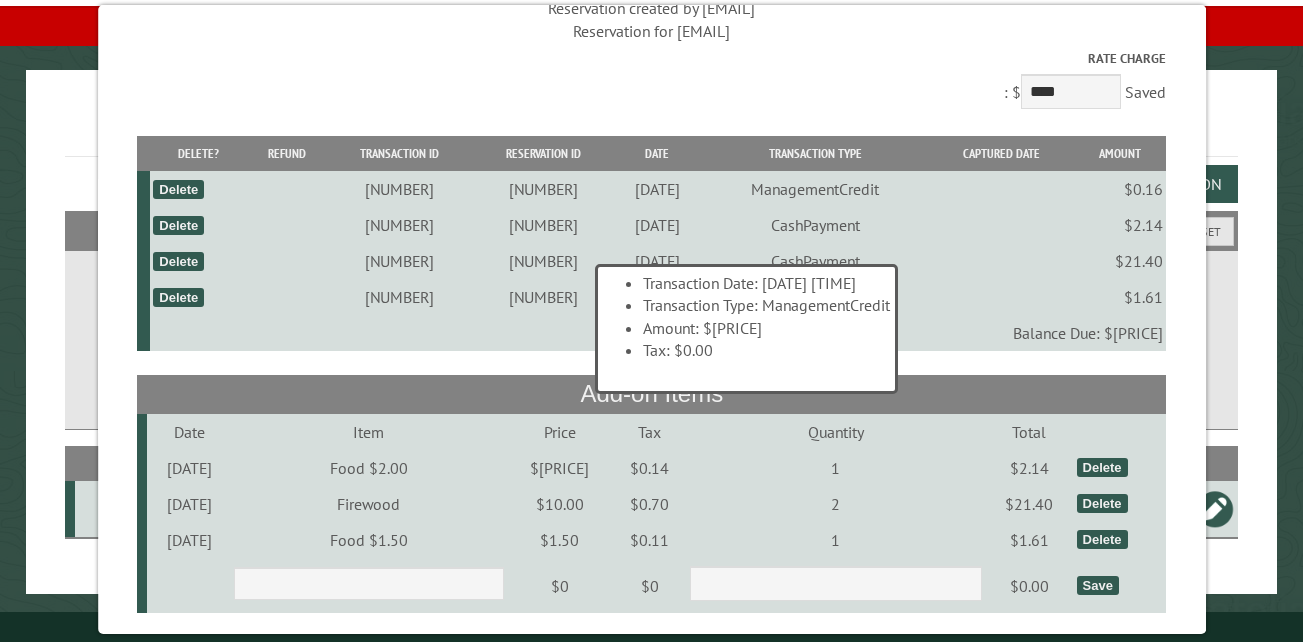 scroll, scrollTop: 66, scrollLeft: 0, axis: vertical 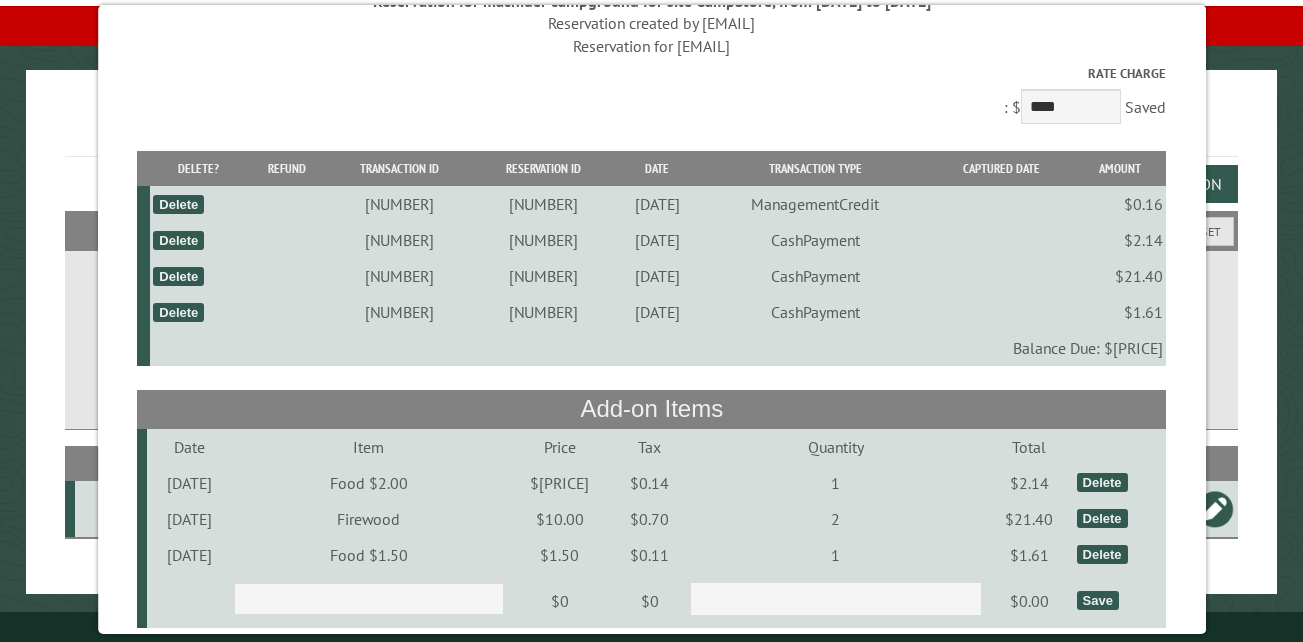 click on "Delete" at bounding box center (178, 204) 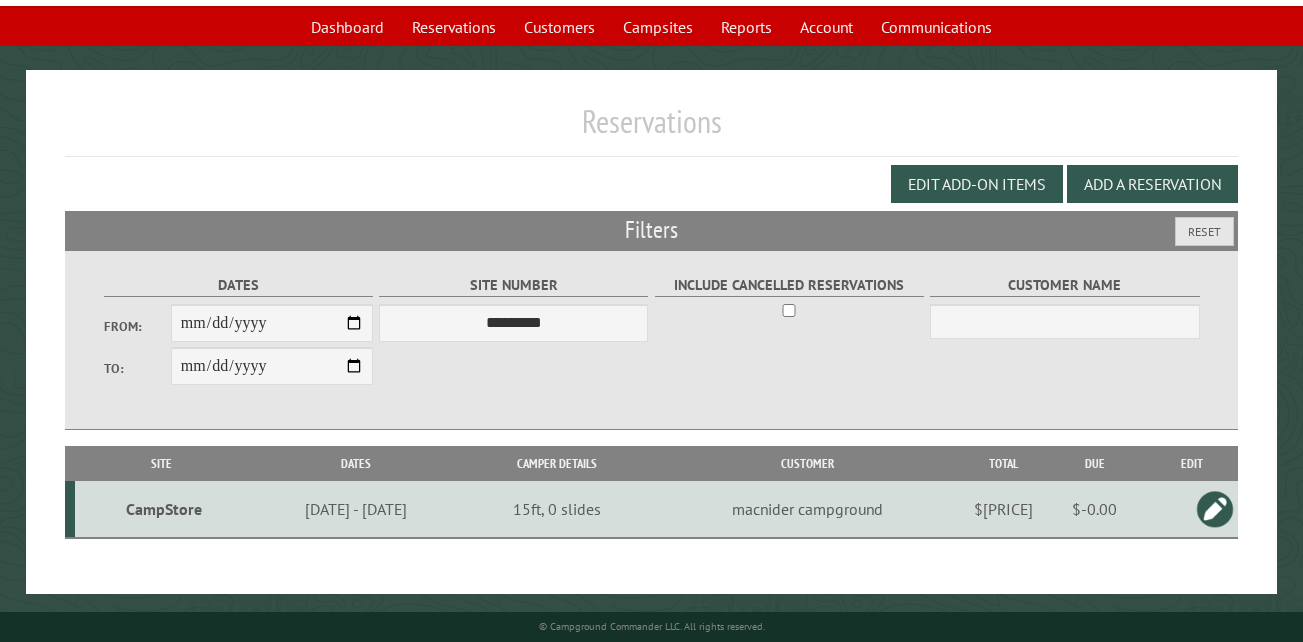 click on "CampStore" at bounding box center [164, 509] 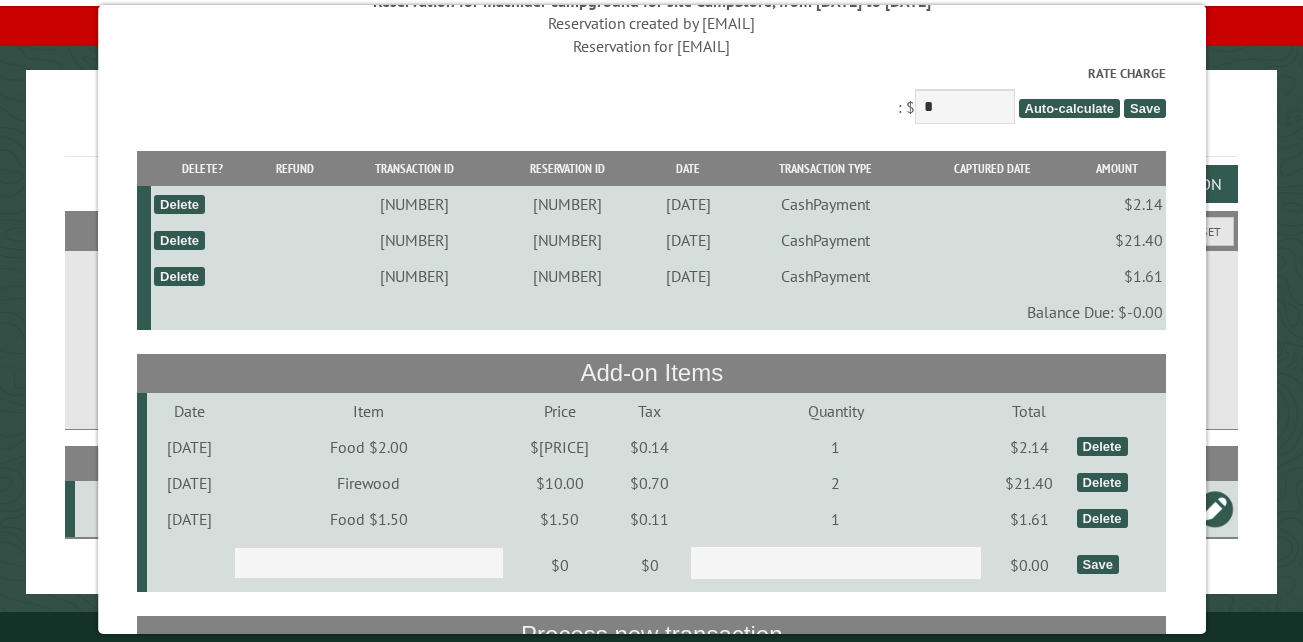 scroll, scrollTop: 0, scrollLeft: 0, axis: both 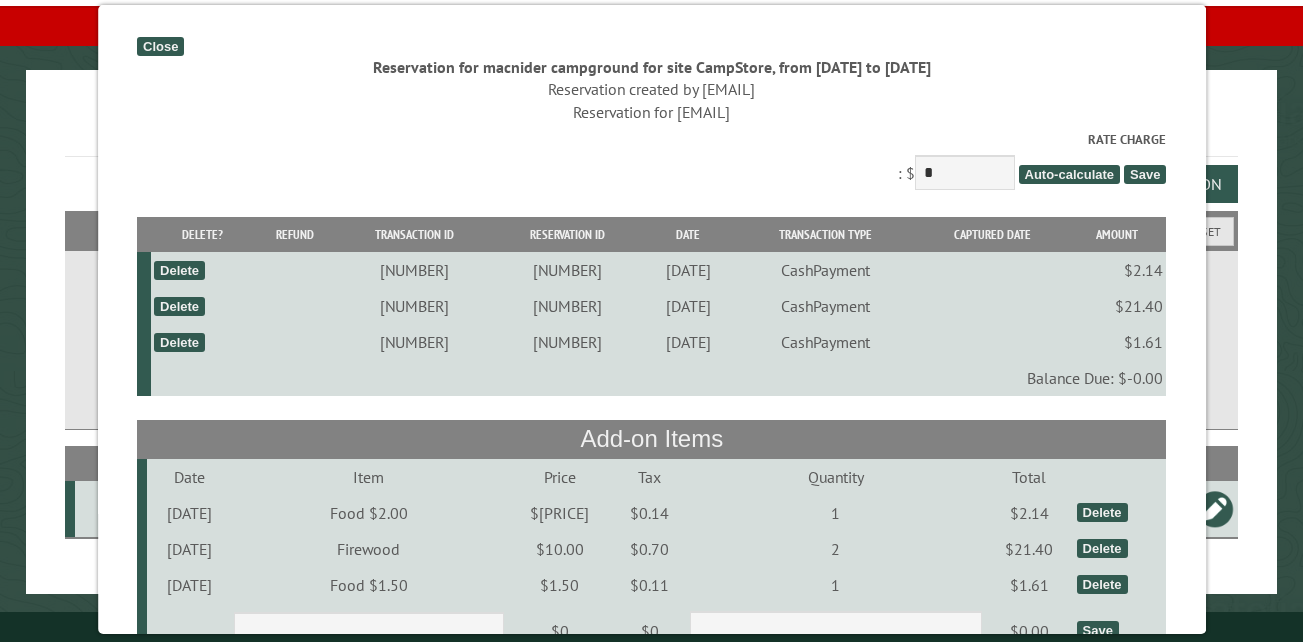 click on "Close" at bounding box center [160, 46] 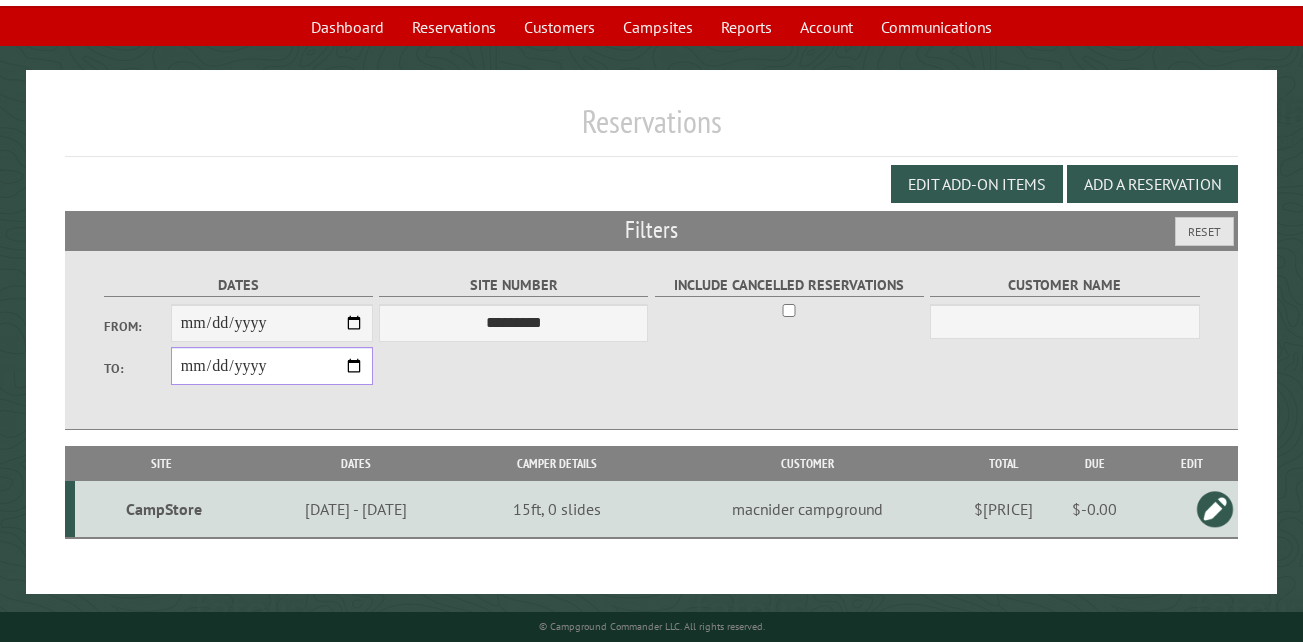 click on "**********" at bounding box center [272, 366] 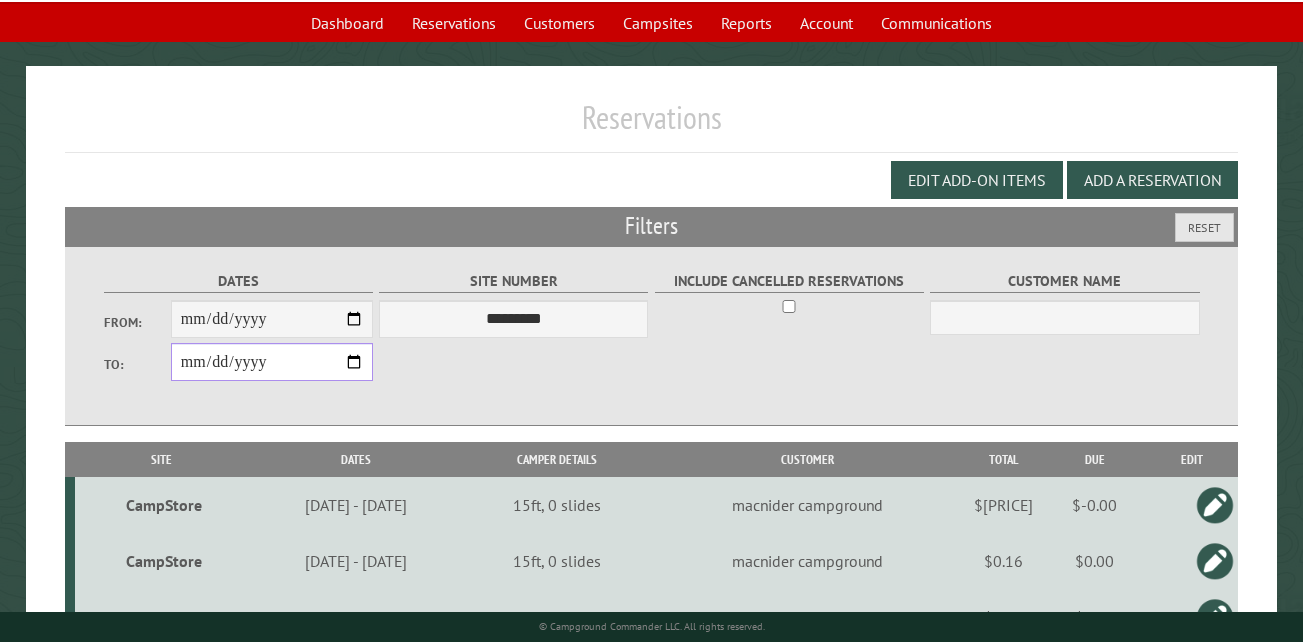 type on "**********" 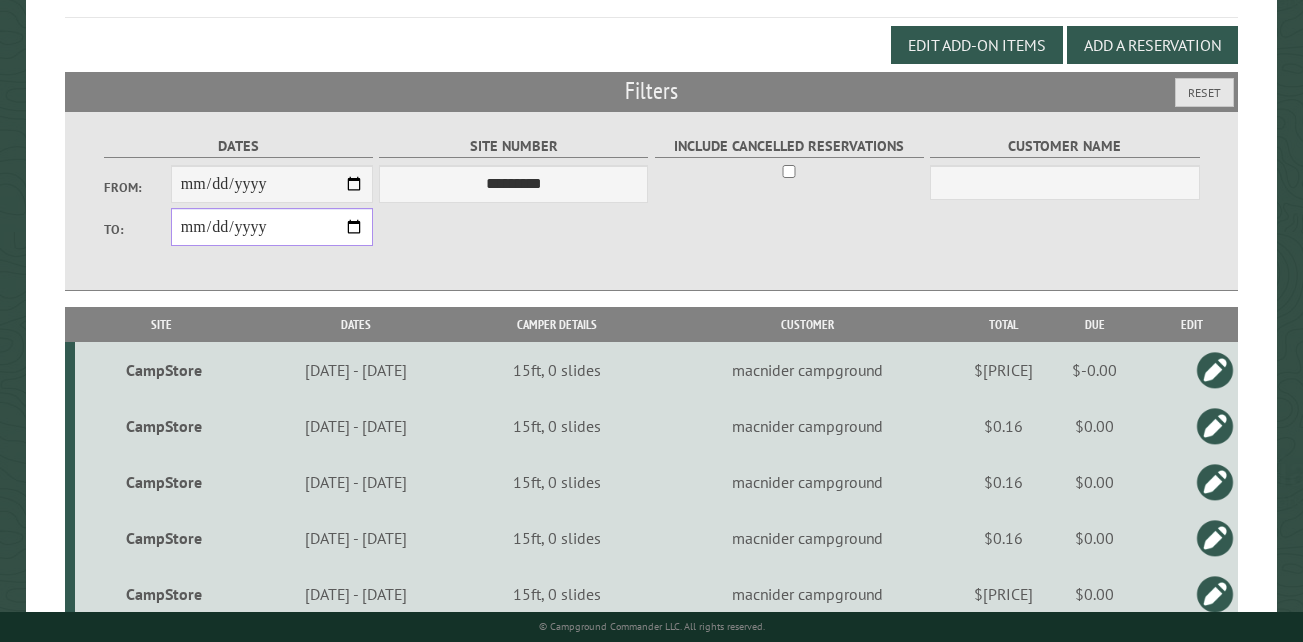 scroll, scrollTop: 333, scrollLeft: 0, axis: vertical 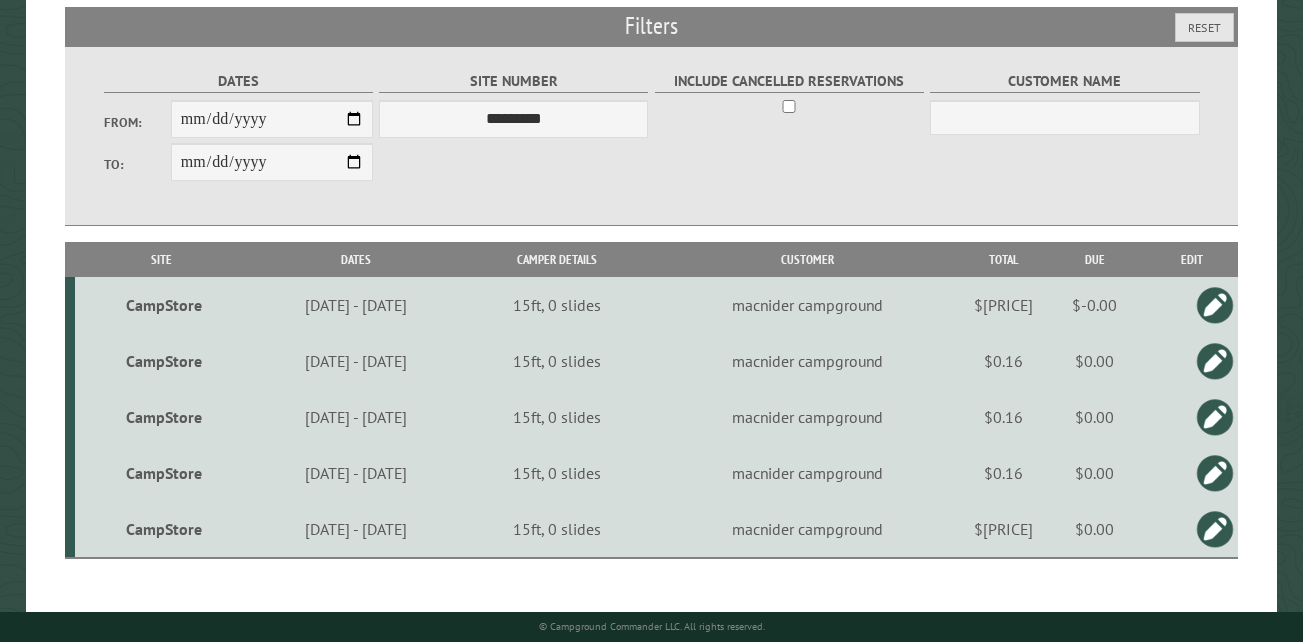 click on "CampStore" at bounding box center [164, 361] 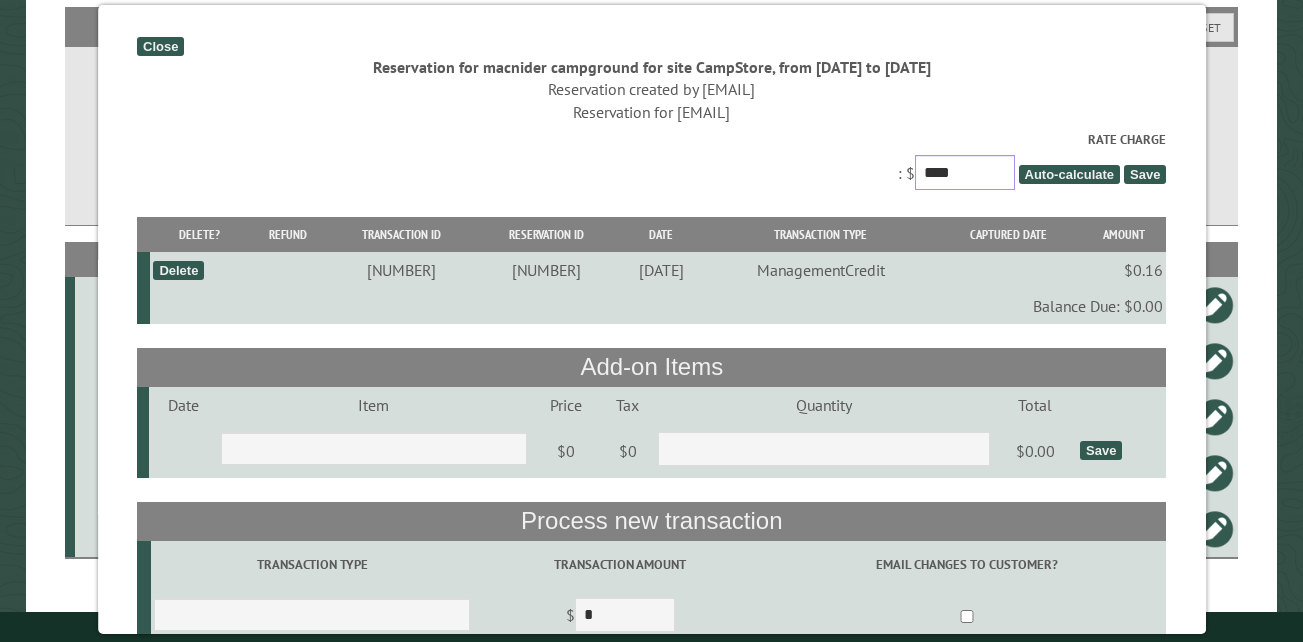 drag, startPoint x: 958, startPoint y: 168, endPoint x: 891, endPoint y: 163, distance: 67.18631 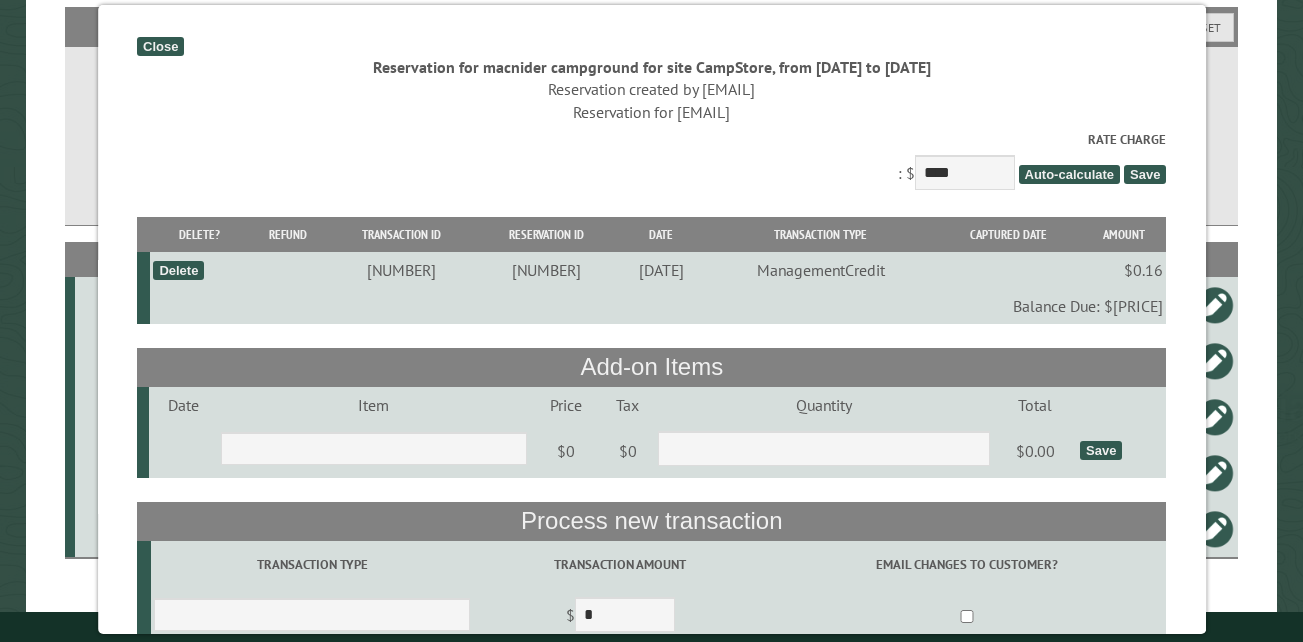 click on "Save" at bounding box center (1145, 174) 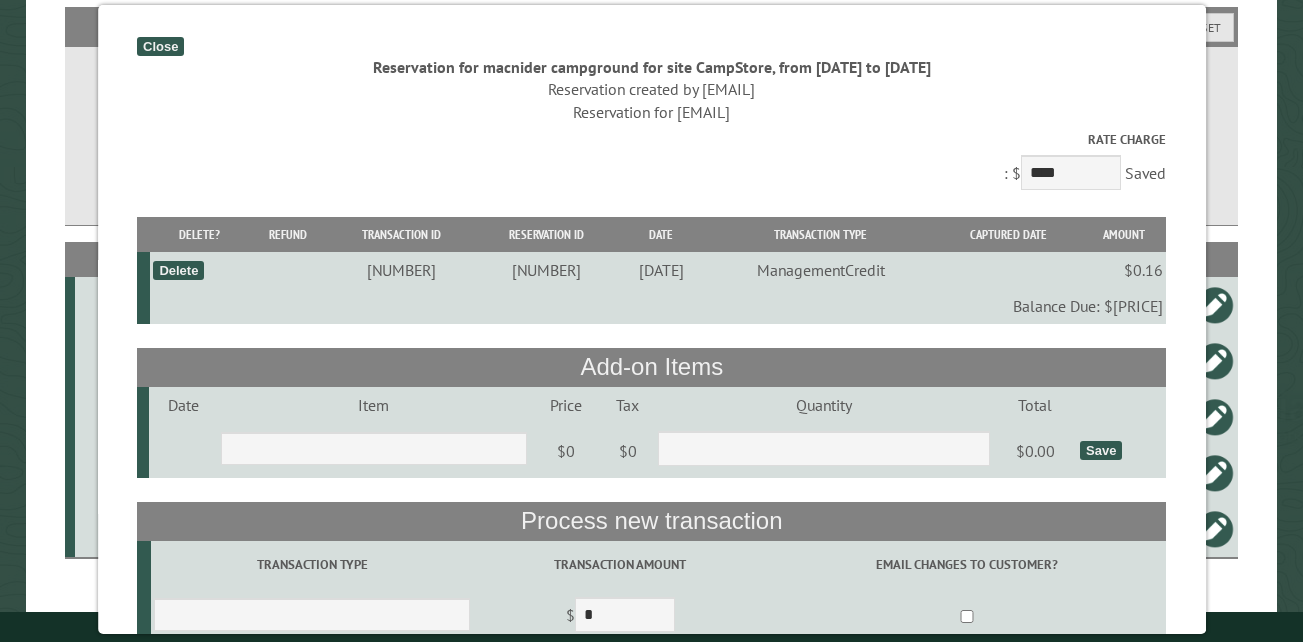 click on "Delete" at bounding box center (178, 270) 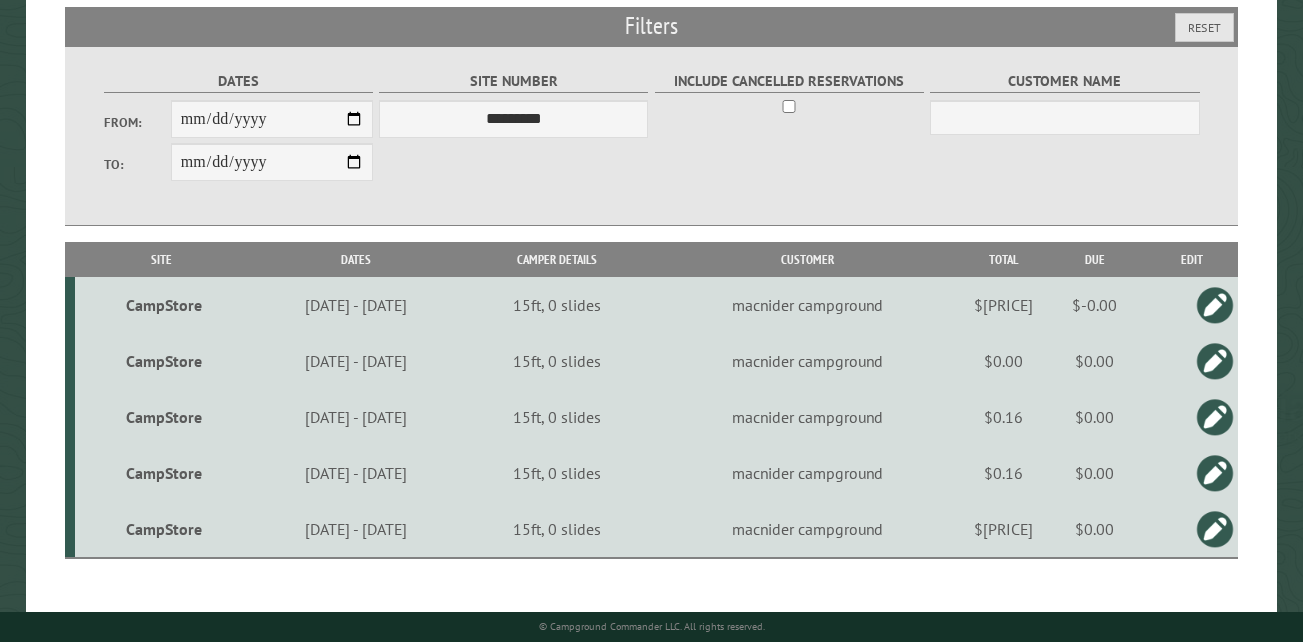 click on "CampStore" at bounding box center [164, 361] 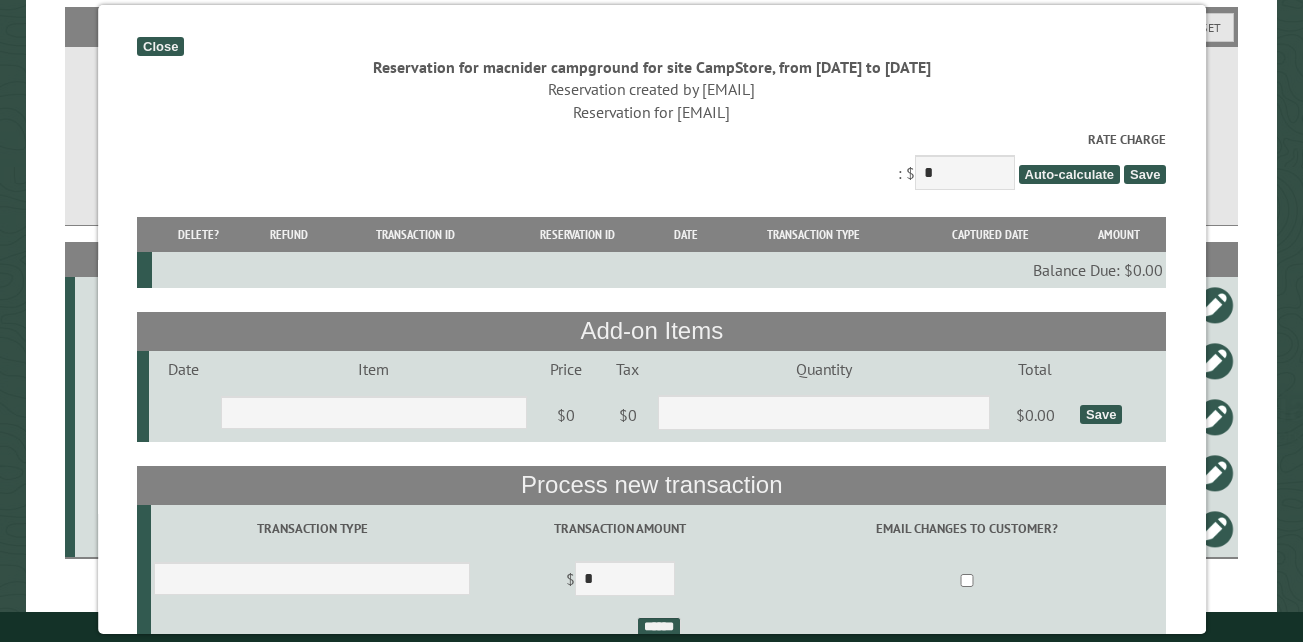 click on "Close" at bounding box center [160, 46] 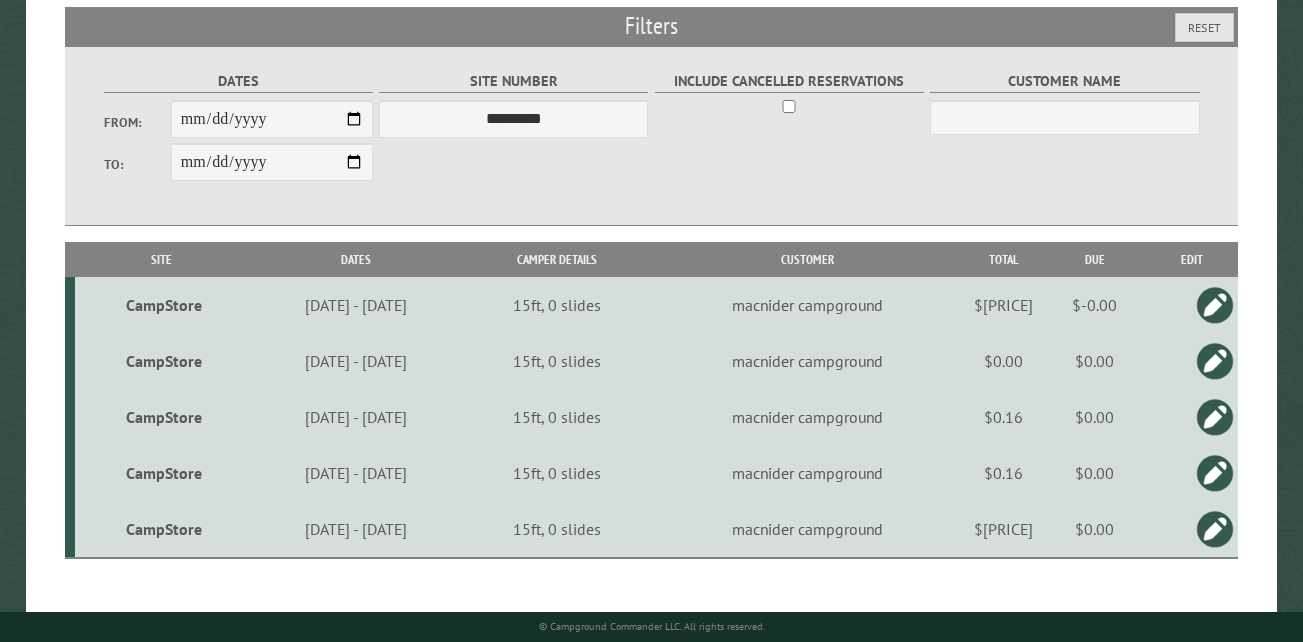 click on "CampStore" at bounding box center [164, 417] 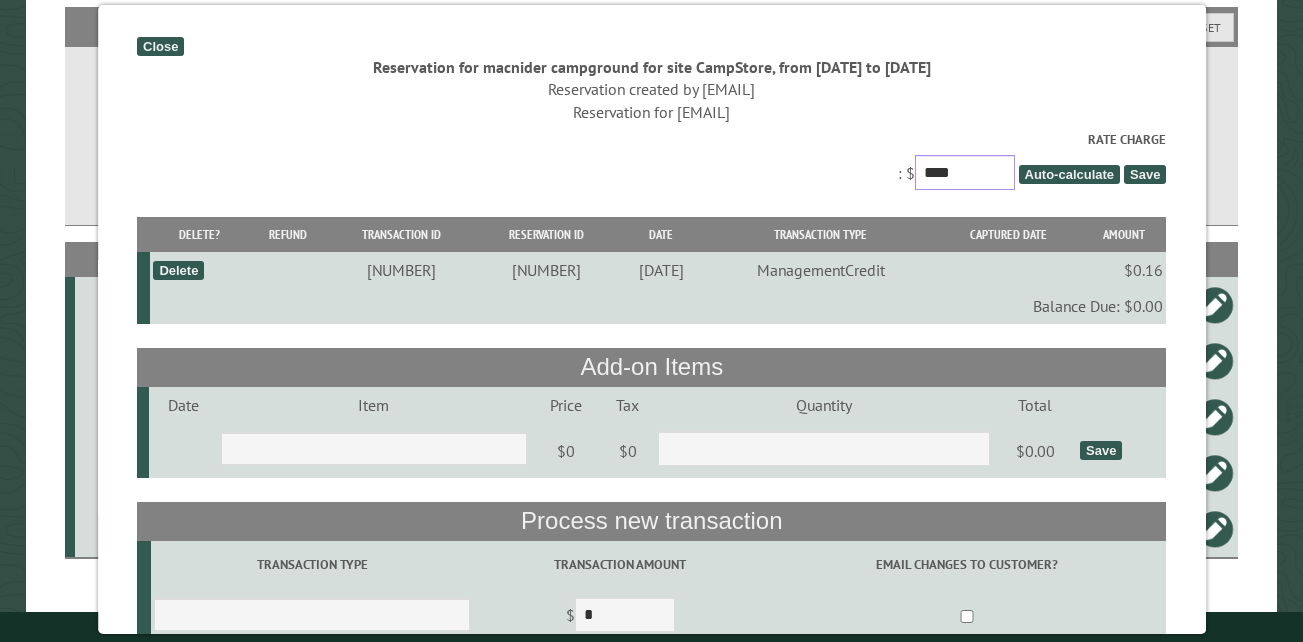 drag, startPoint x: 951, startPoint y: 179, endPoint x: 894, endPoint y: 172, distance: 57.428215 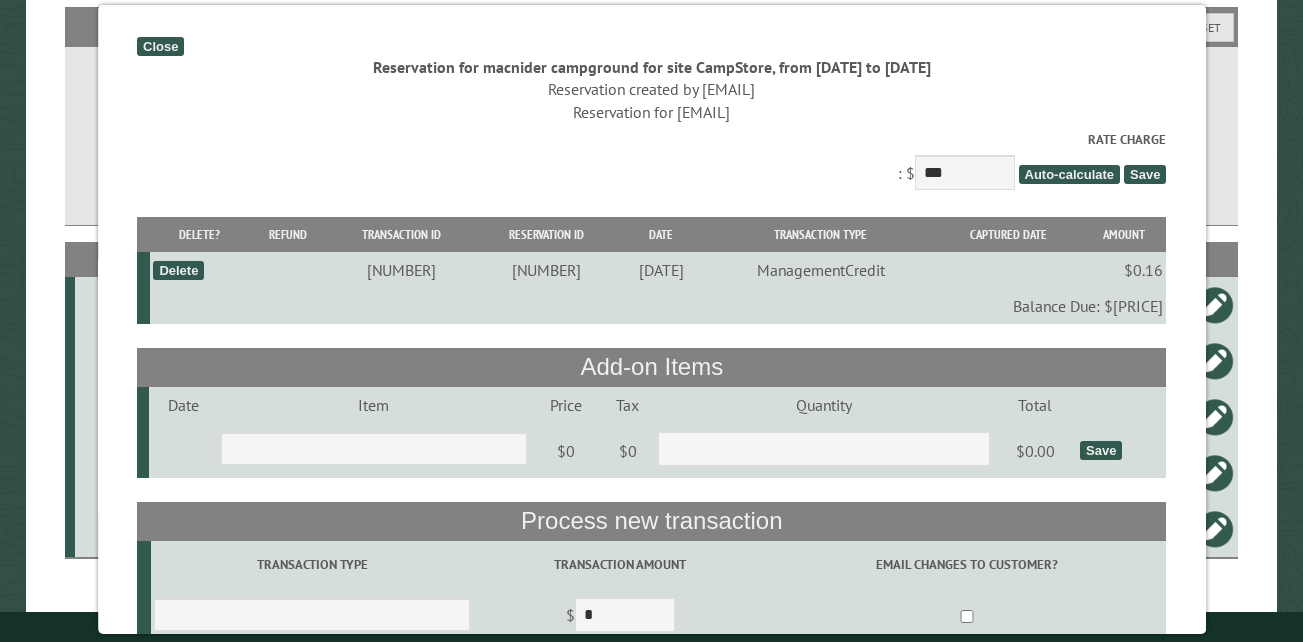 click on "Save" at bounding box center [1145, 174] 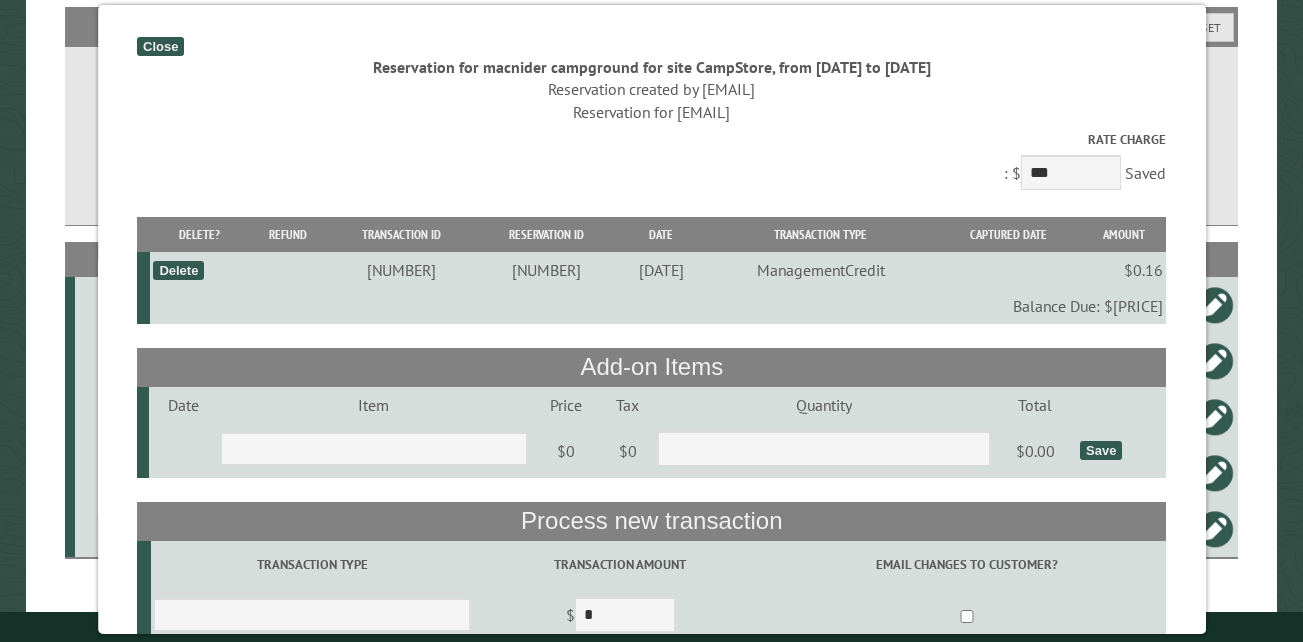 click on "Delete" at bounding box center [178, 270] 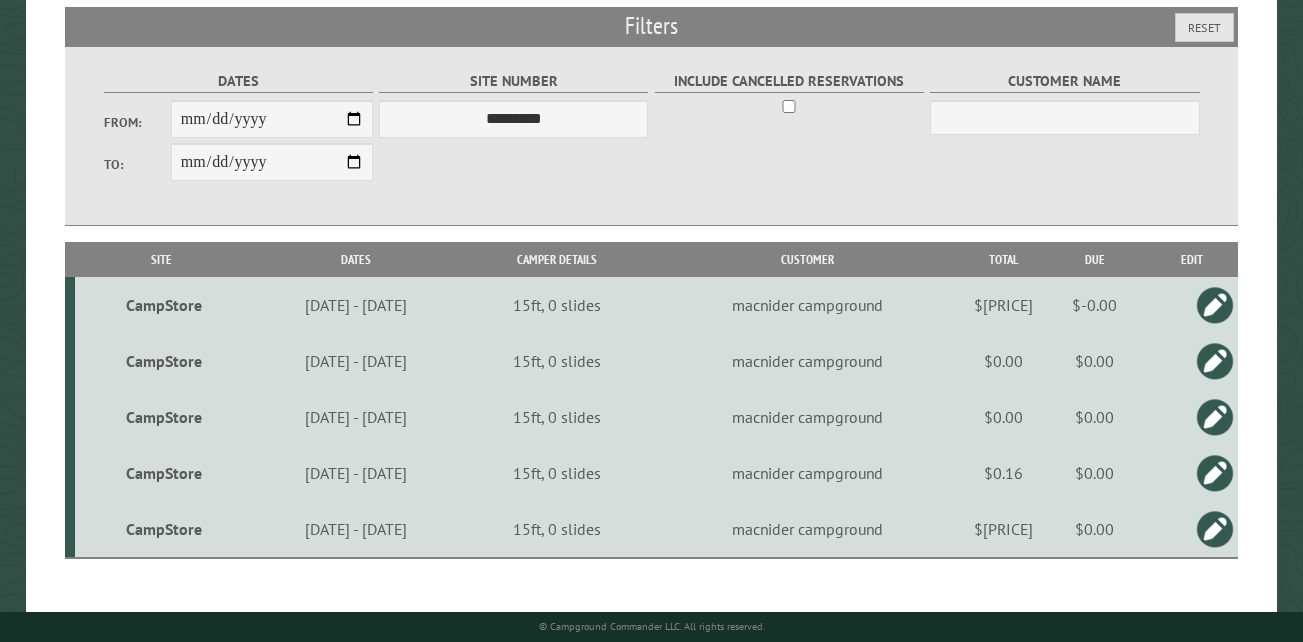 click on "CampStore" at bounding box center [164, 417] 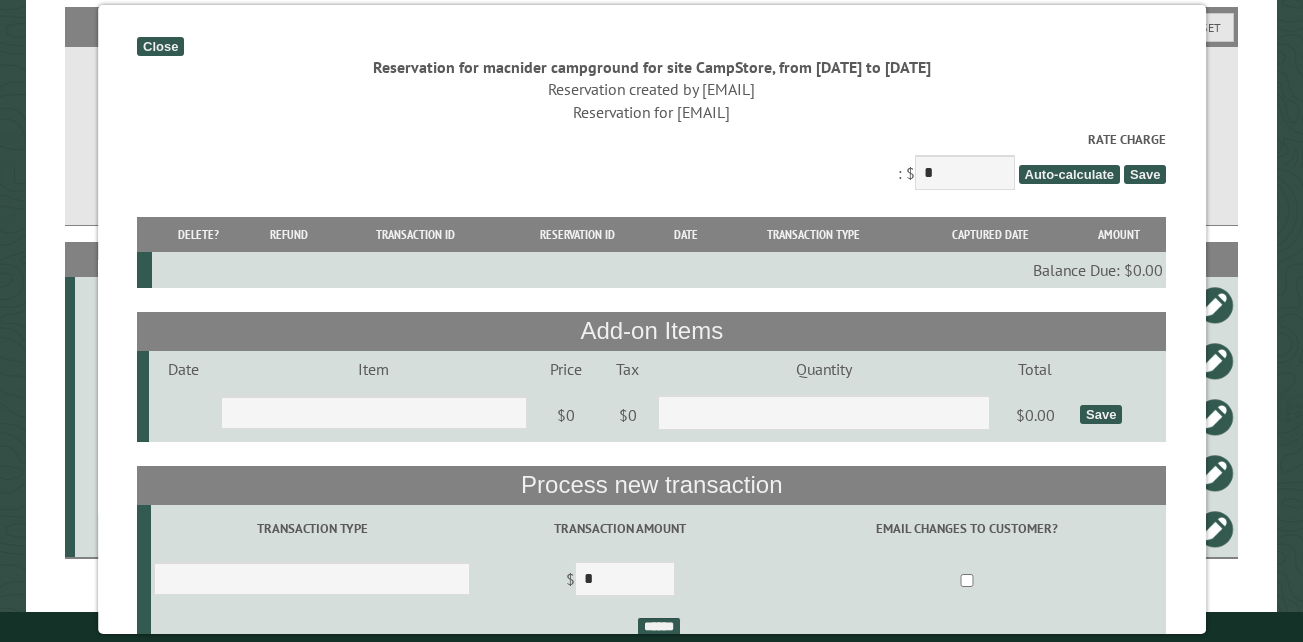 click on "Close" at bounding box center [160, 46] 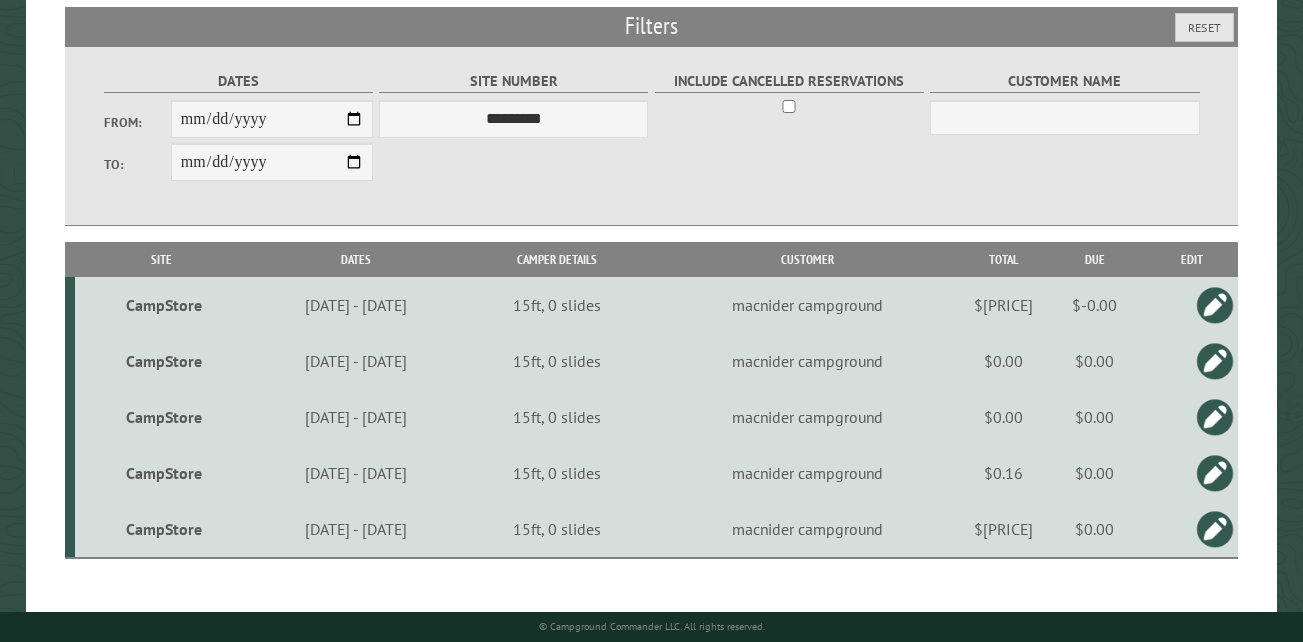 click on "CampStore" at bounding box center (164, 473) 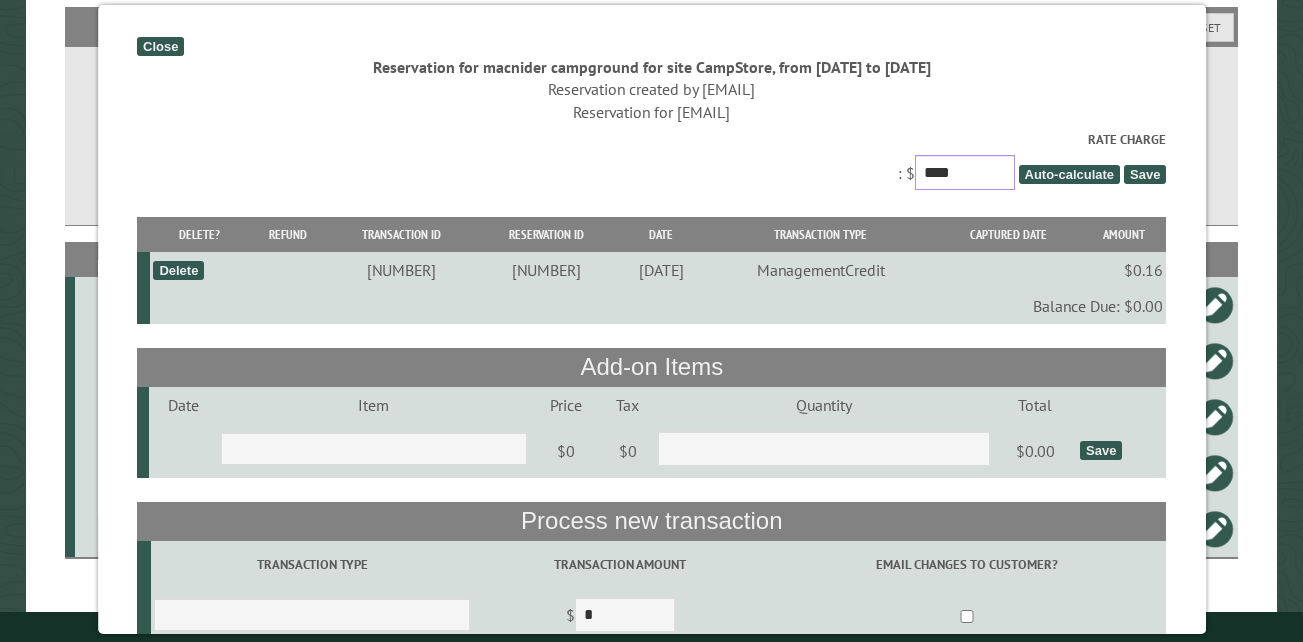 drag, startPoint x: 920, startPoint y: 171, endPoint x: 872, endPoint y: 171, distance: 48 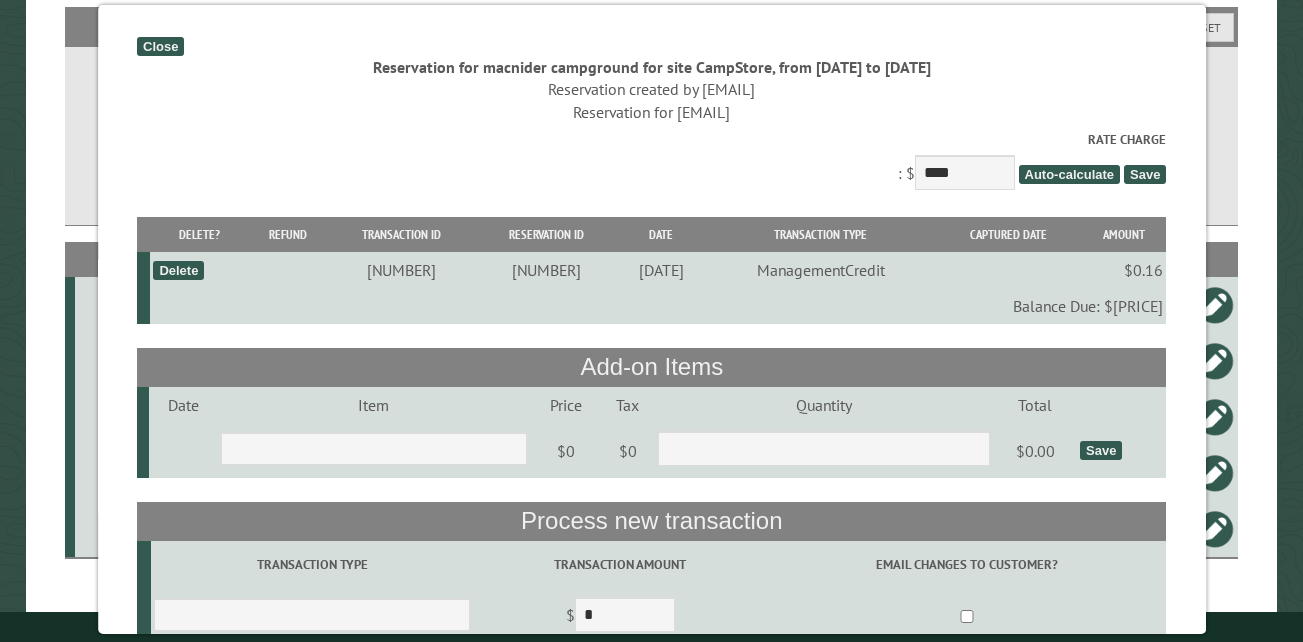 click on "Save" at bounding box center (1145, 174) 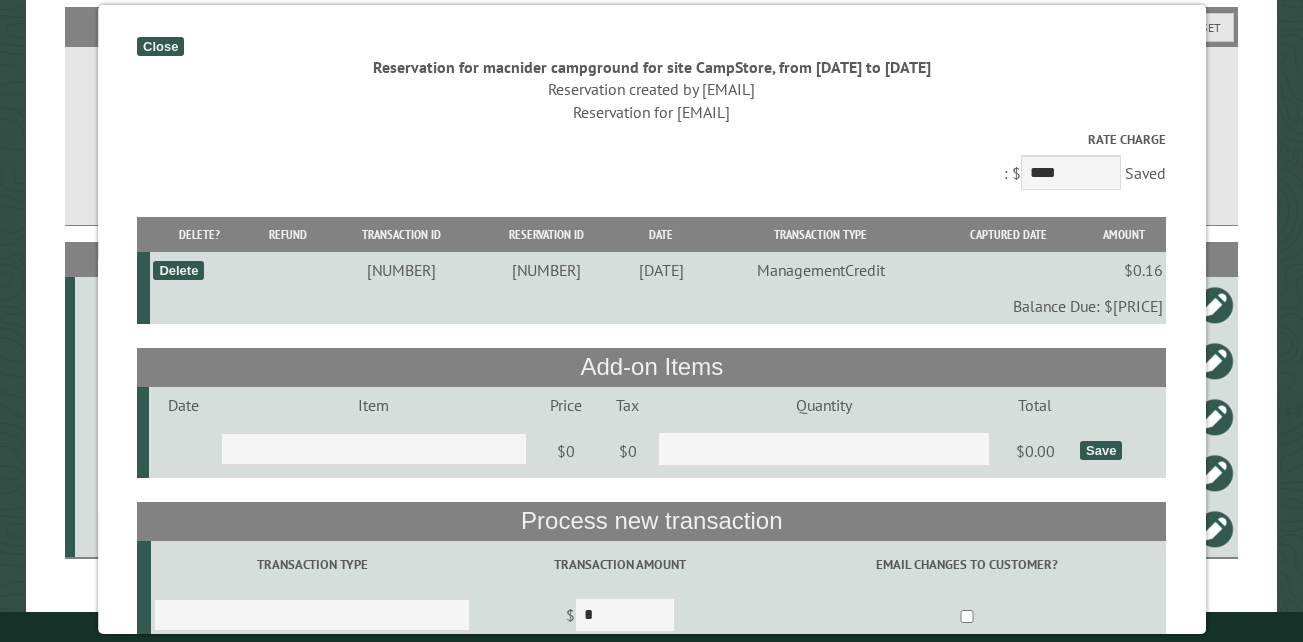 click on "Delete" at bounding box center [178, 270] 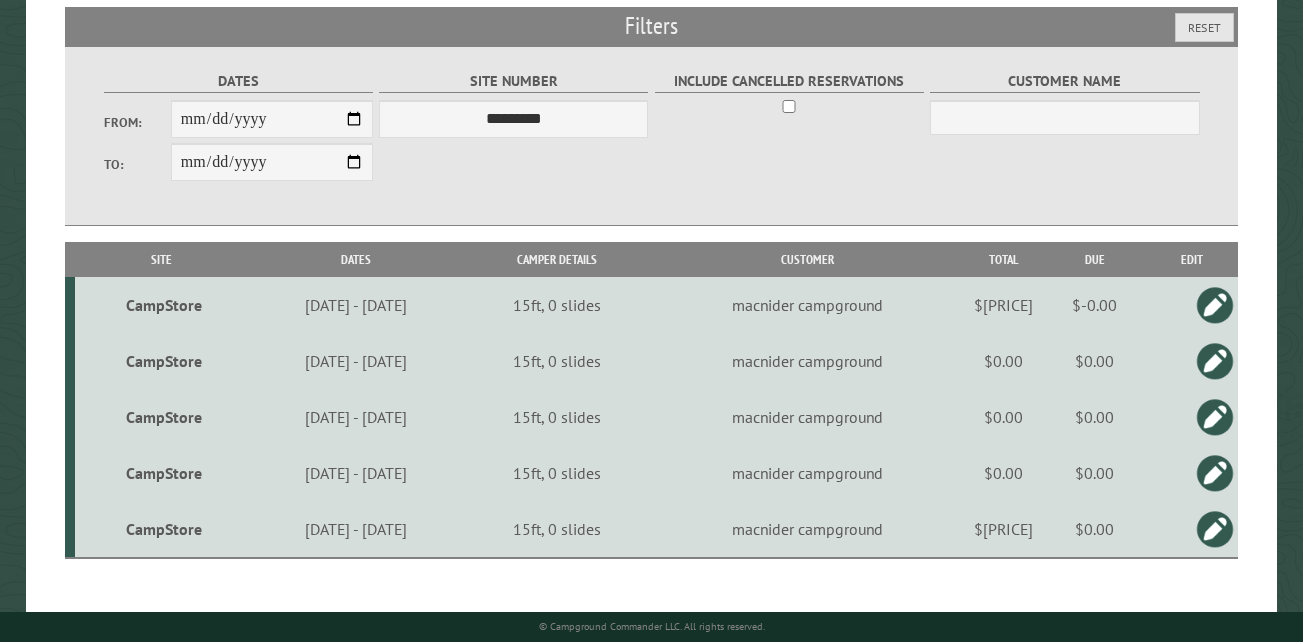 click on "CampStore" at bounding box center [164, 473] 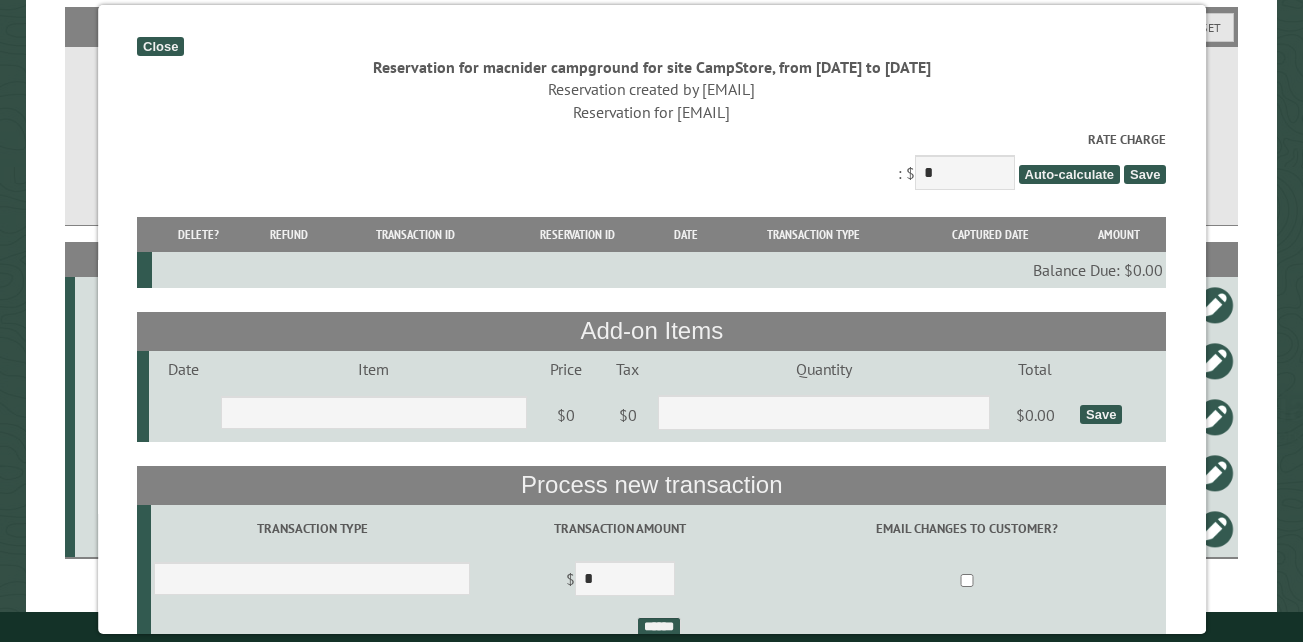 click on "Close" at bounding box center (160, 46) 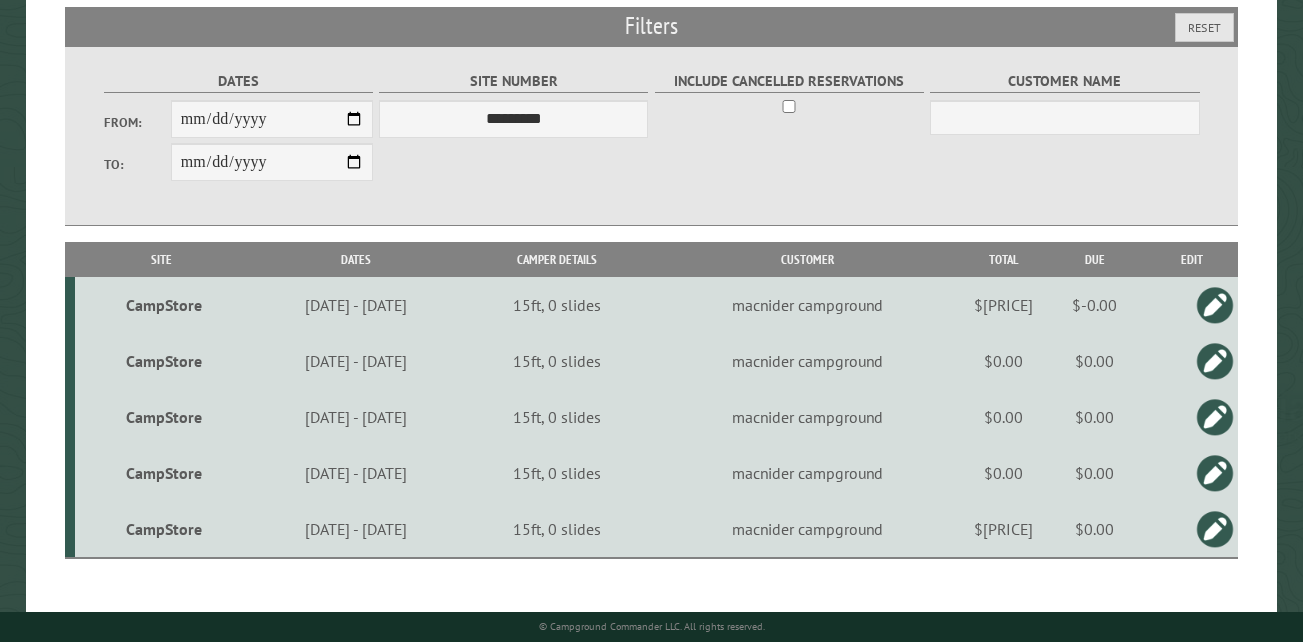 click on "CampStore" at bounding box center [164, 529] 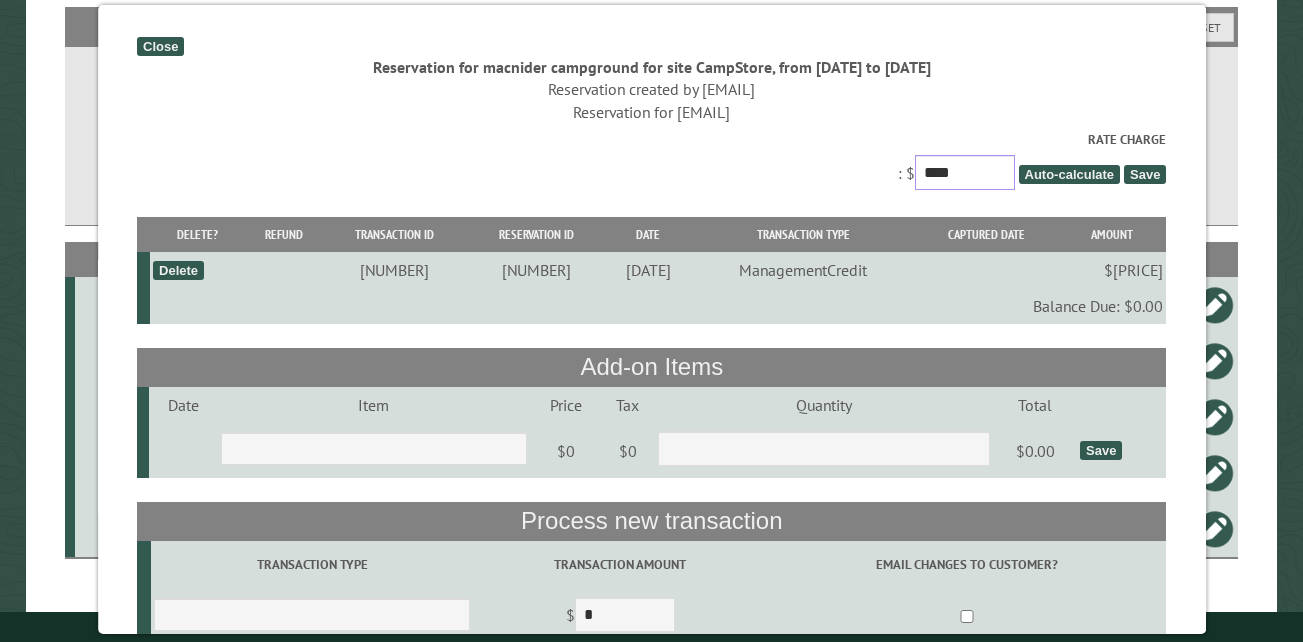 drag, startPoint x: 915, startPoint y: 167, endPoint x: 875, endPoint y: 167, distance: 40 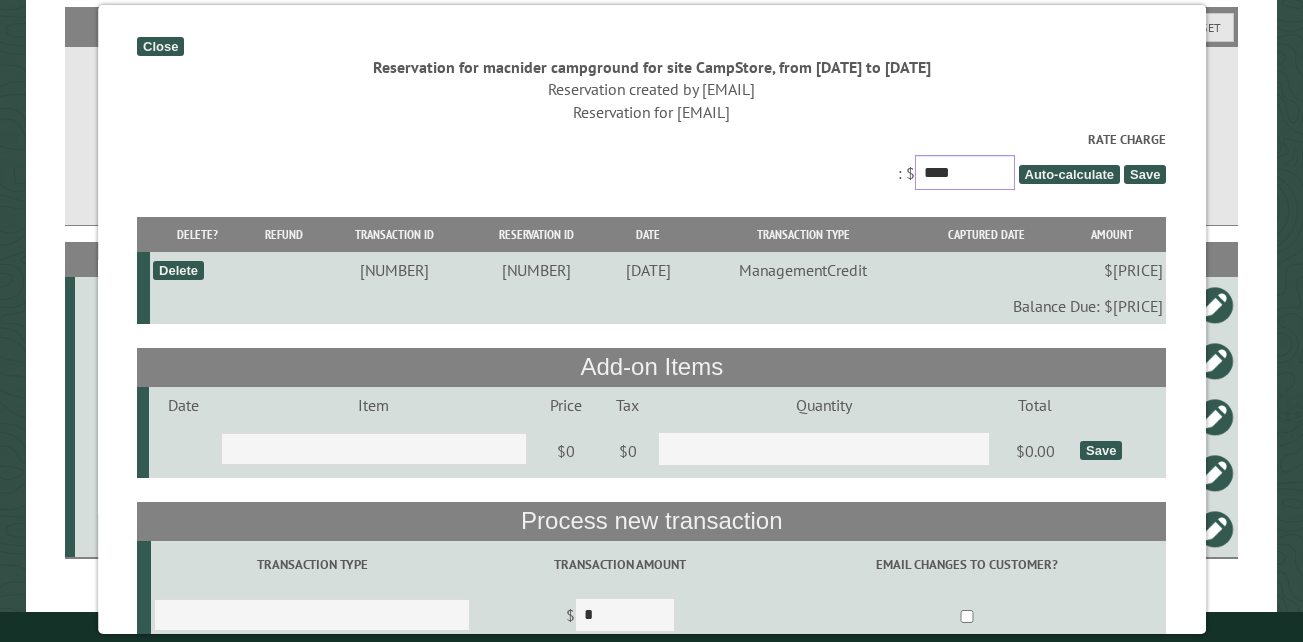 type on "****" 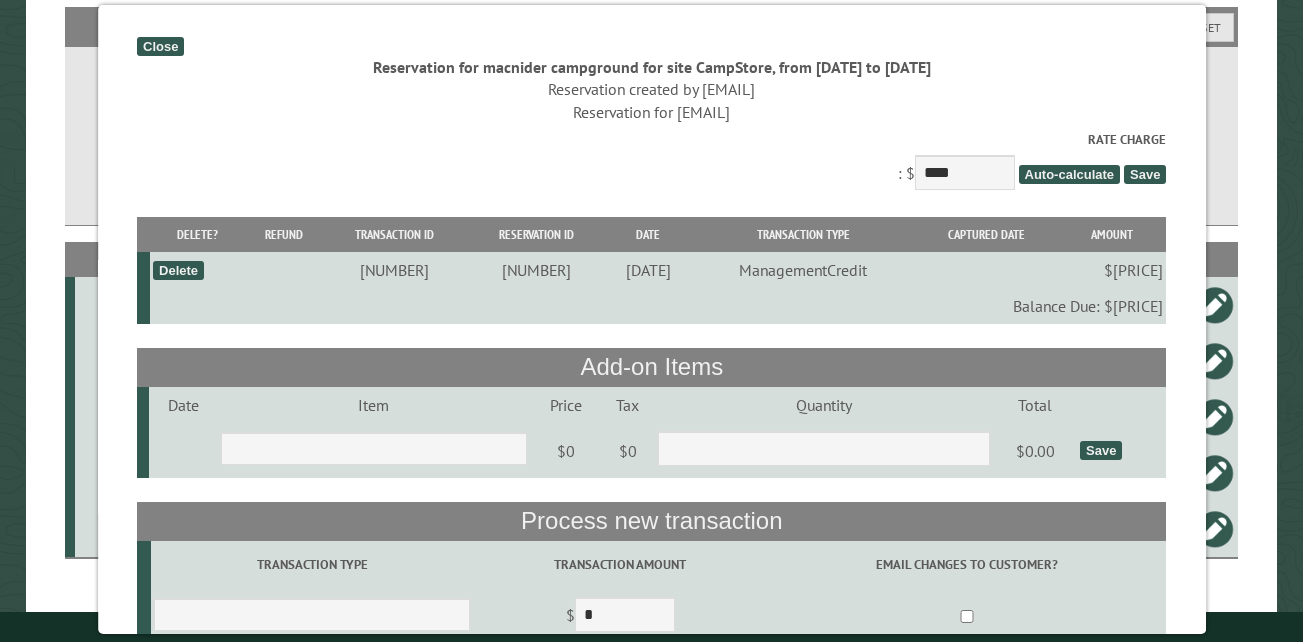 click on "Save" at bounding box center [1145, 174] 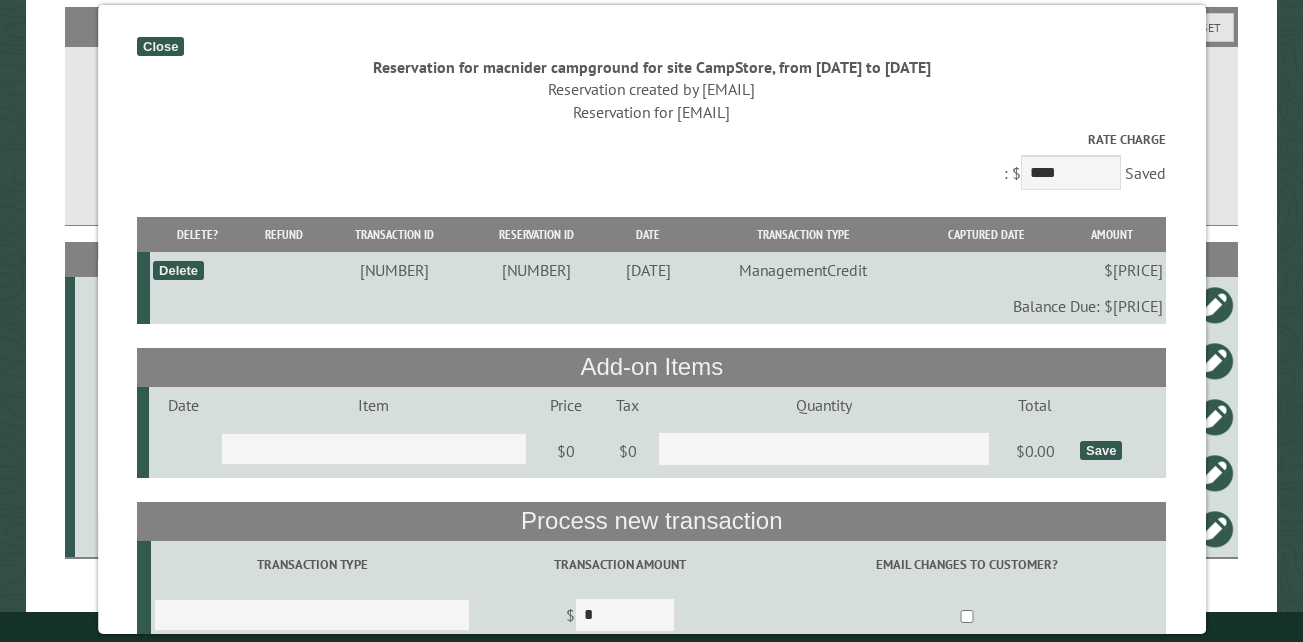 click on "Delete" at bounding box center [178, 270] 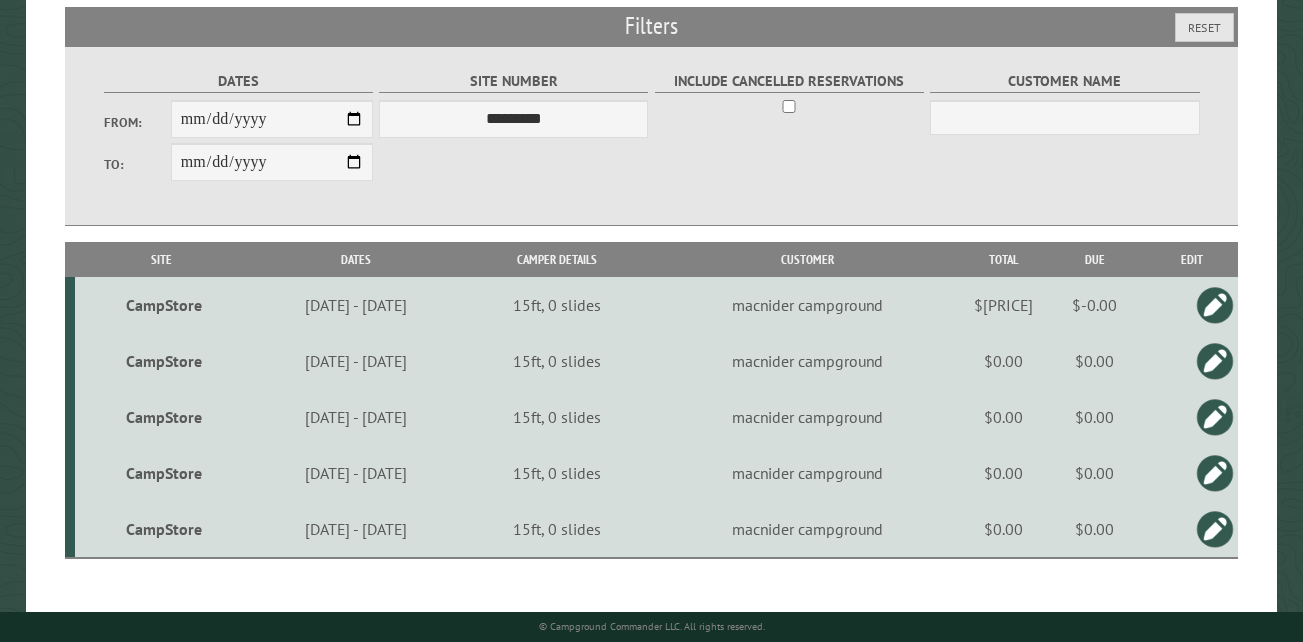 click on "CampStore" at bounding box center [164, 529] 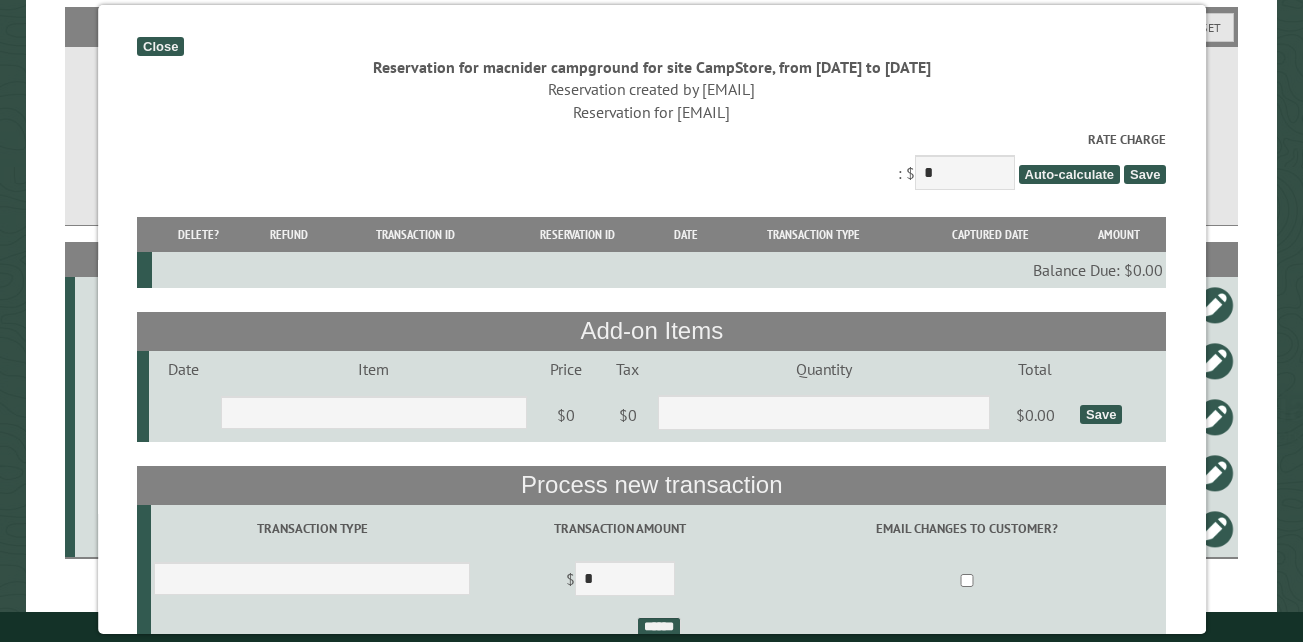 click on "Close" at bounding box center (160, 46) 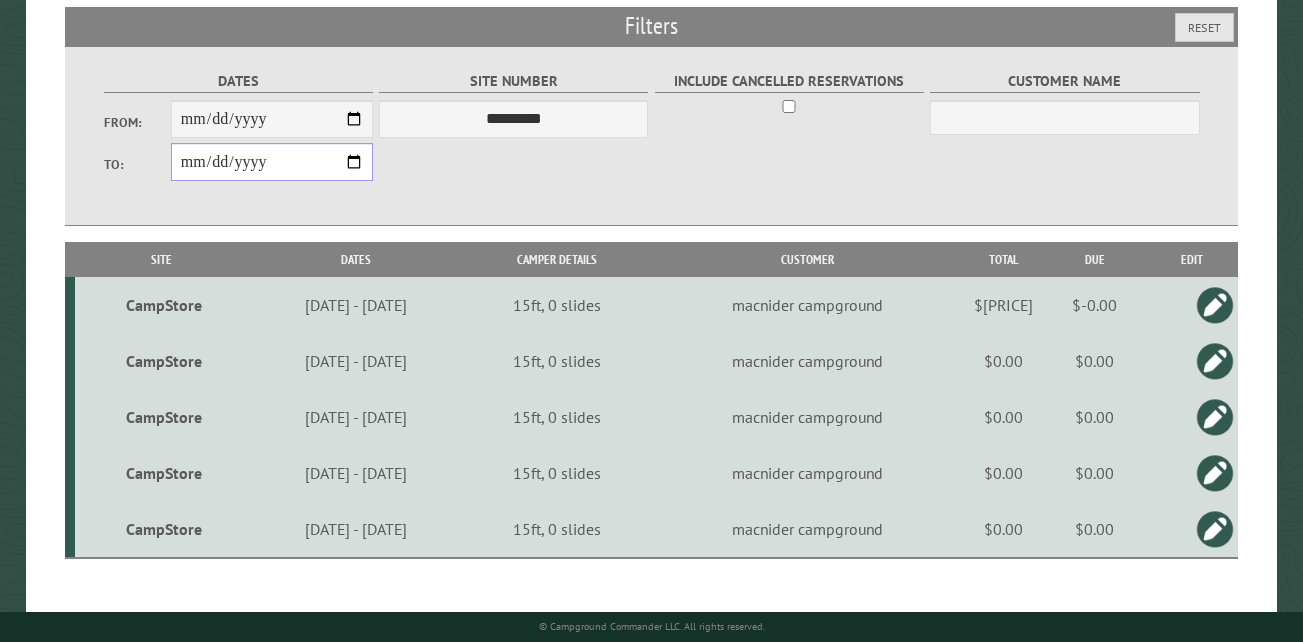 click on "**********" at bounding box center [272, 162] 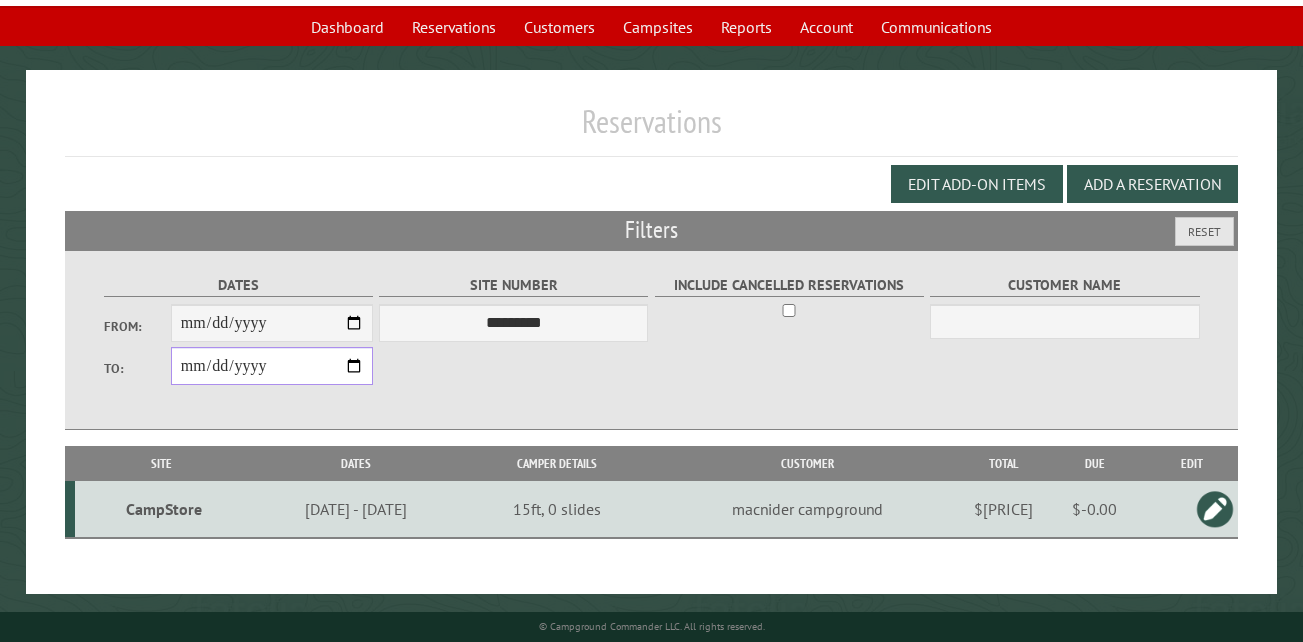 scroll, scrollTop: 133, scrollLeft: 0, axis: vertical 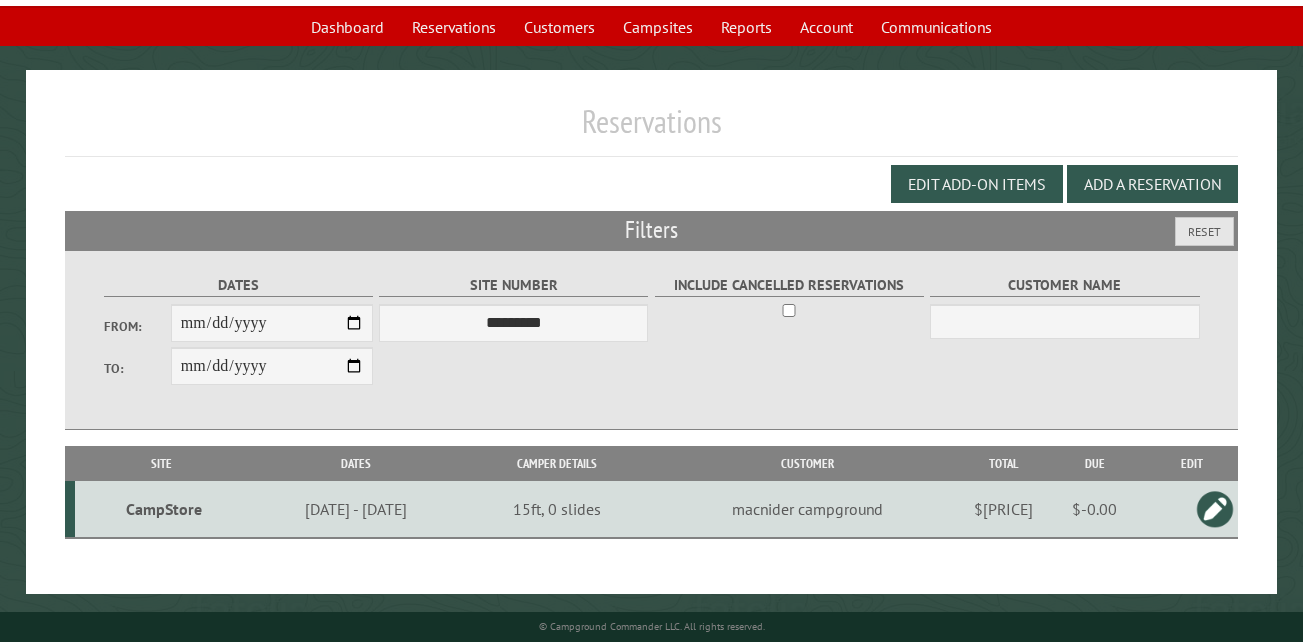 click on "CampStore" at bounding box center [164, 509] 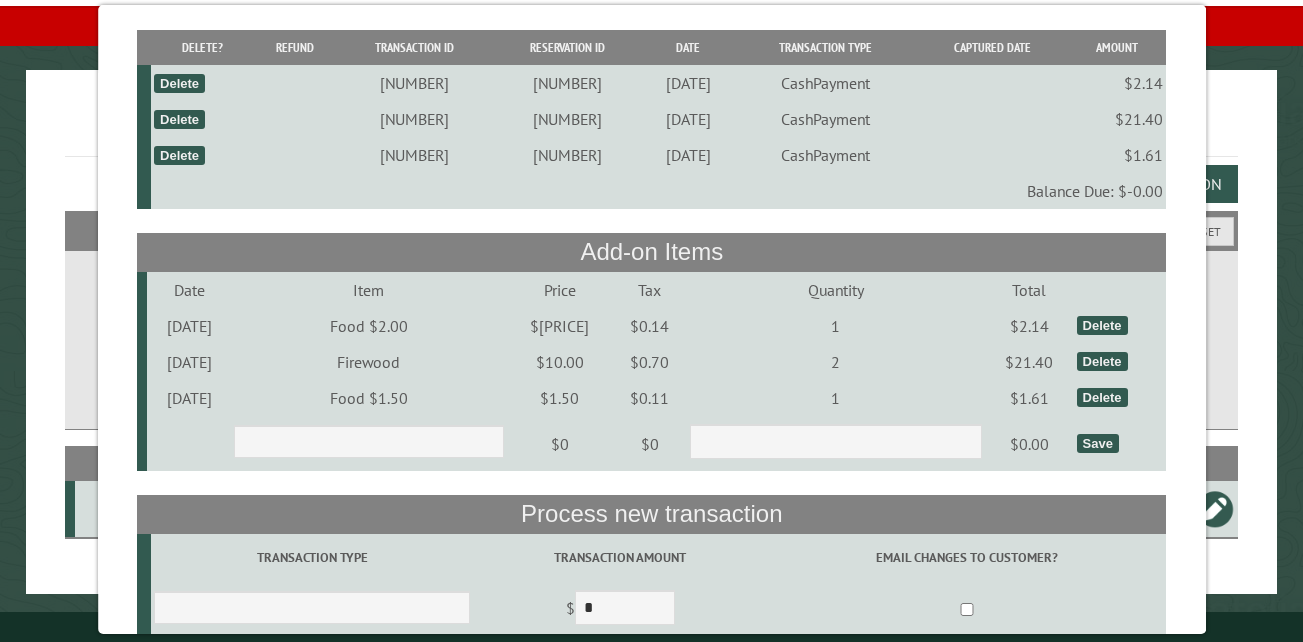 scroll, scrollTop: 200, scrollLeft: 0, axis: vertical 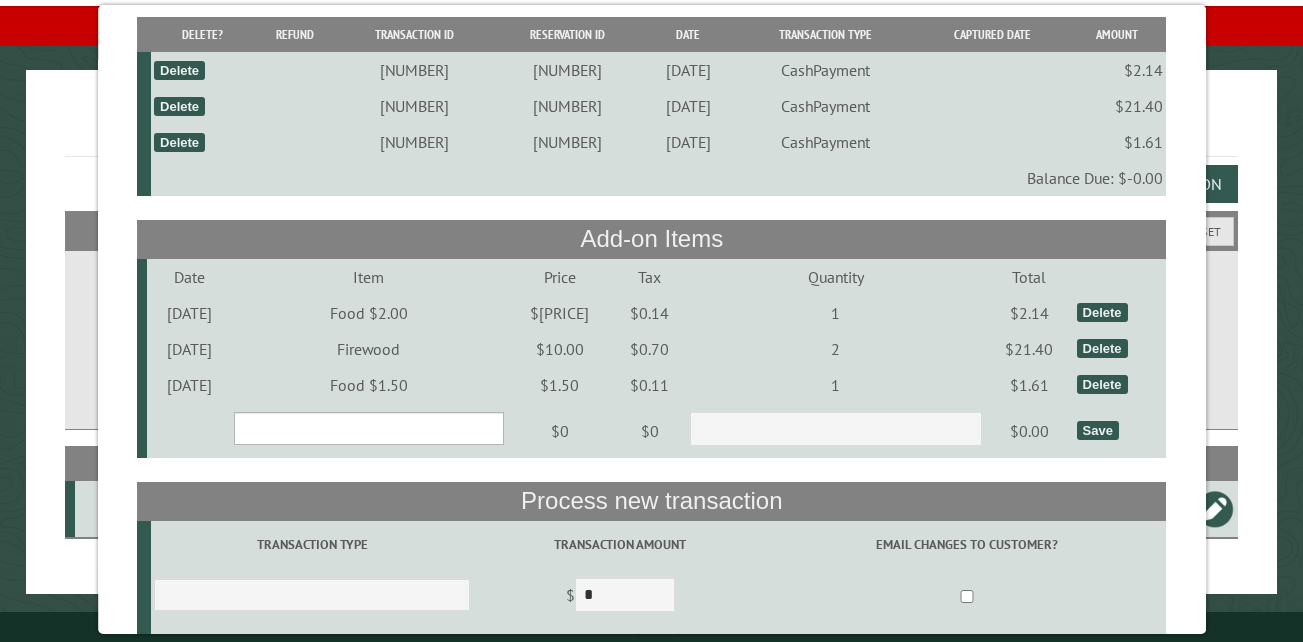 click on "**********" at bounding box center (369, 428) 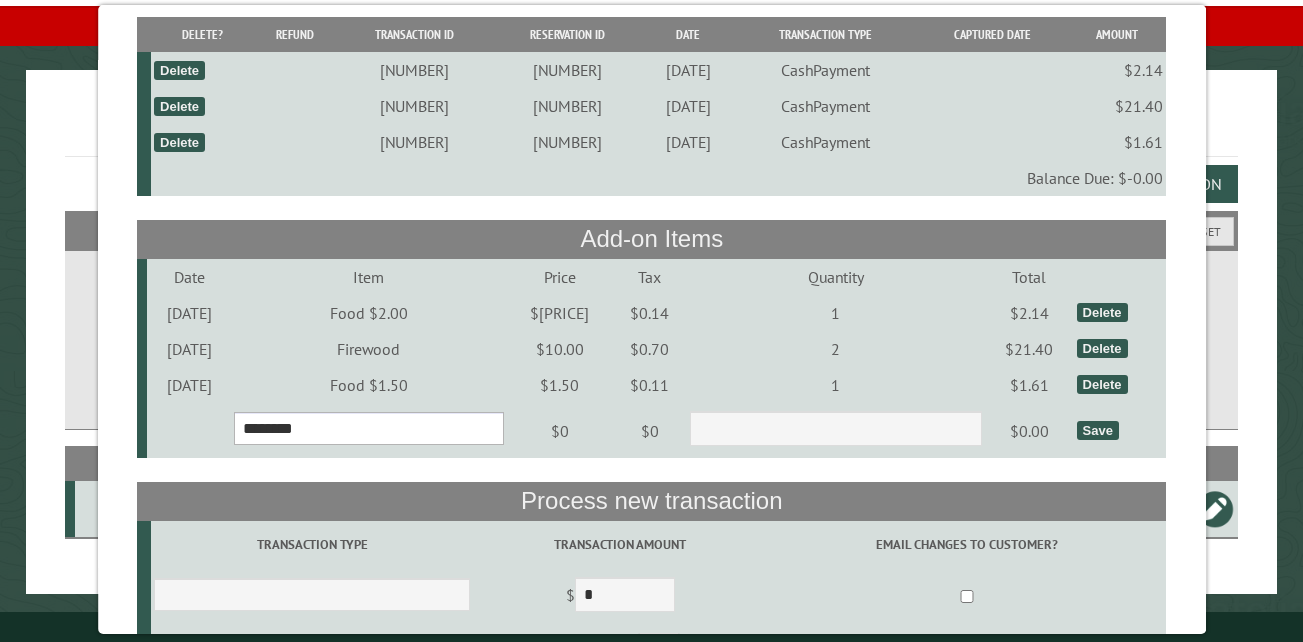 click on "**********" at bounding box center [369, 428] 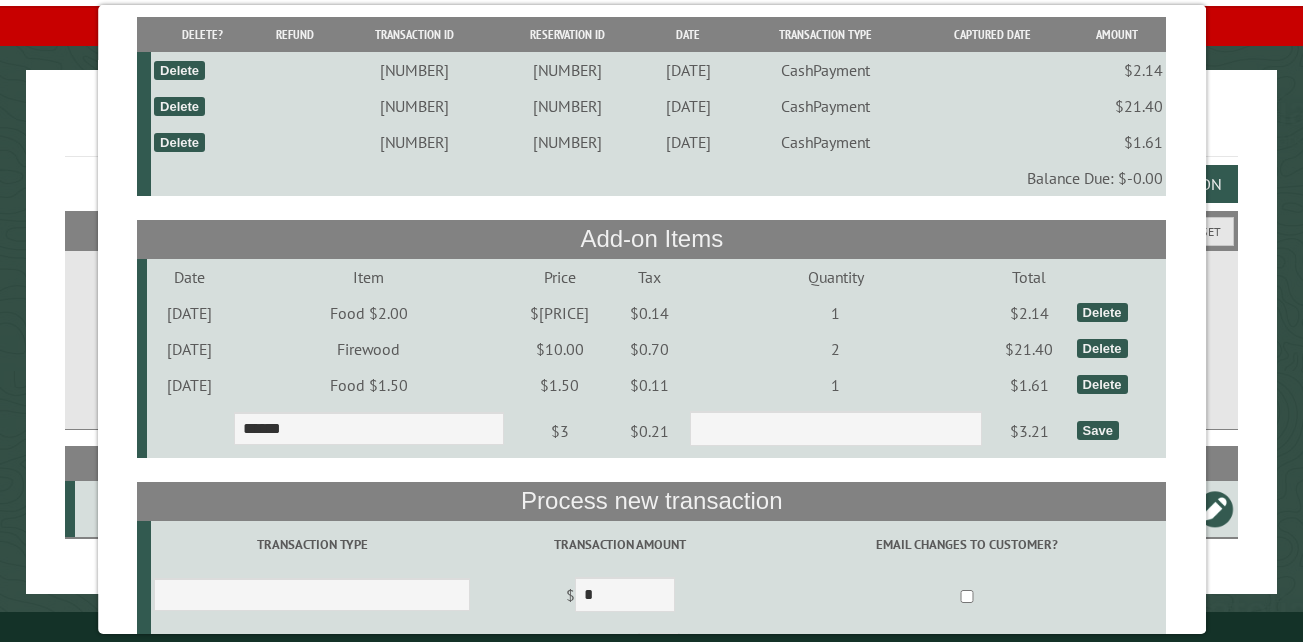 click on "Save" at bounding box center (1097, 430) 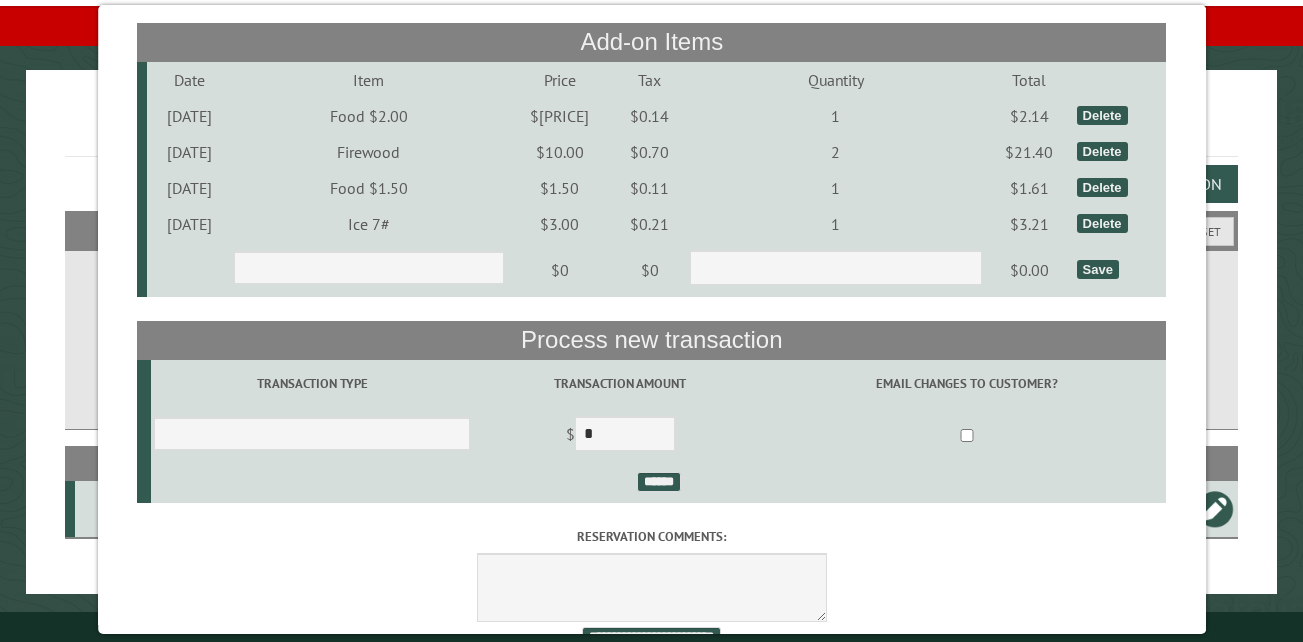scroll, scrollTop: 400, scrollLeft: 0, axis: vertical 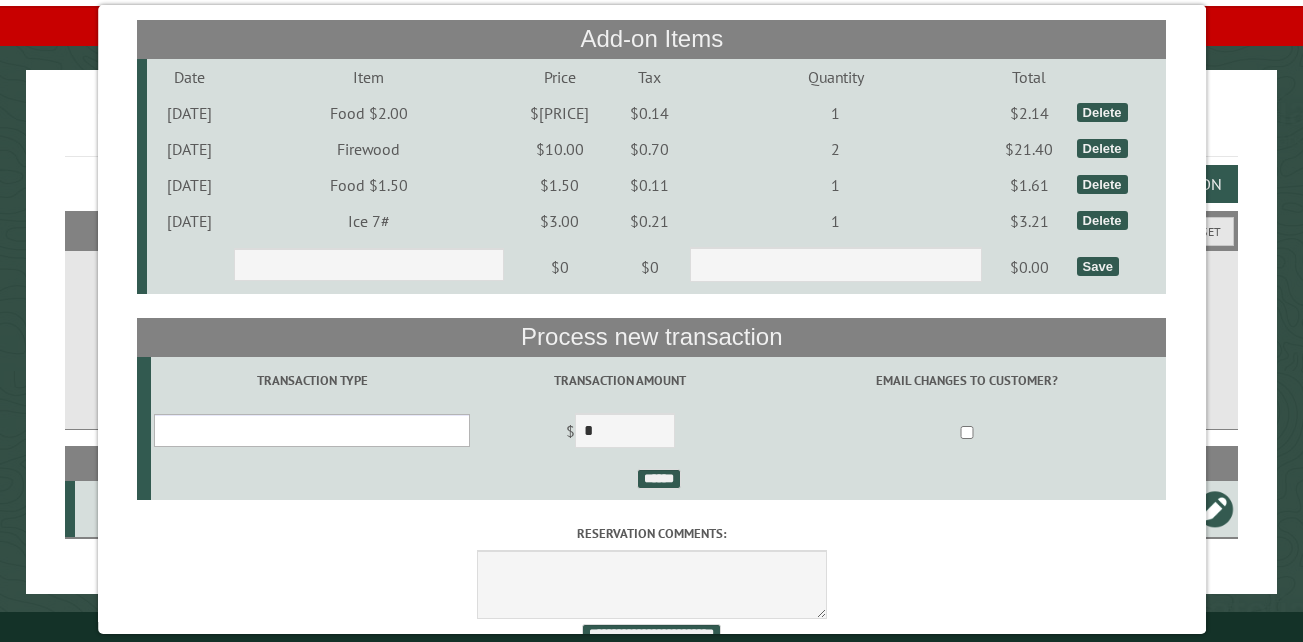 click on "**********" at bounding box center [312, 430] 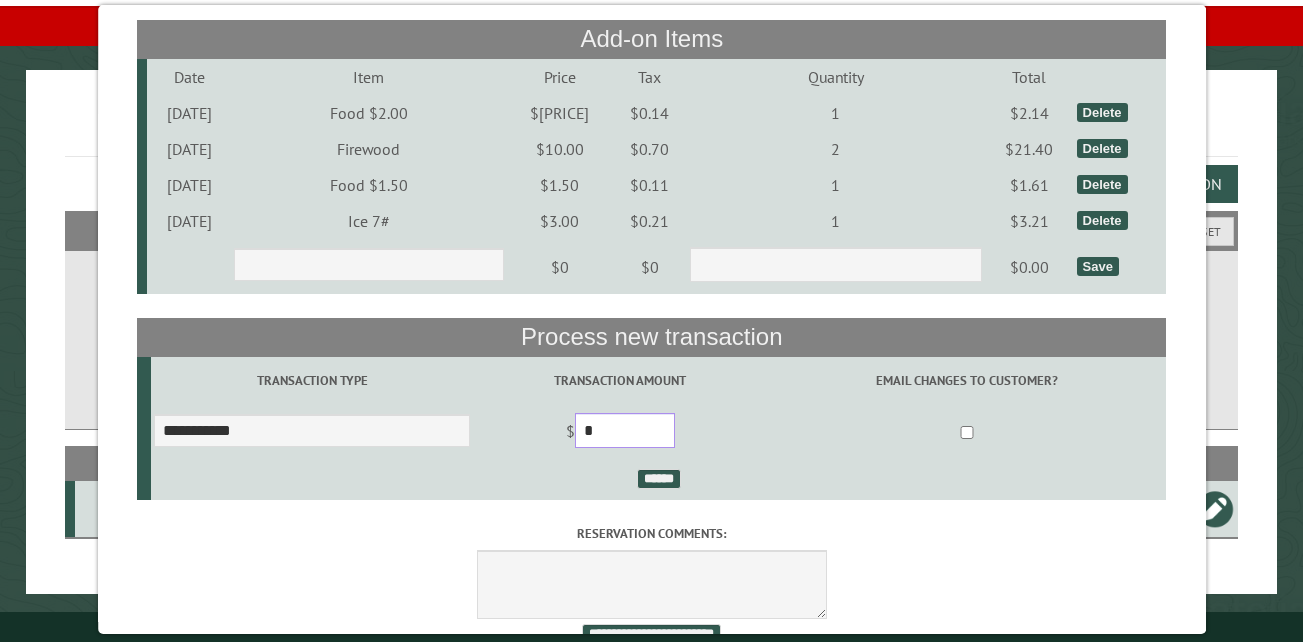 drag, startPoint x: 634, startPoint y: 441, endPoint x: 591, endPoint y: 436, distance: 43.289722 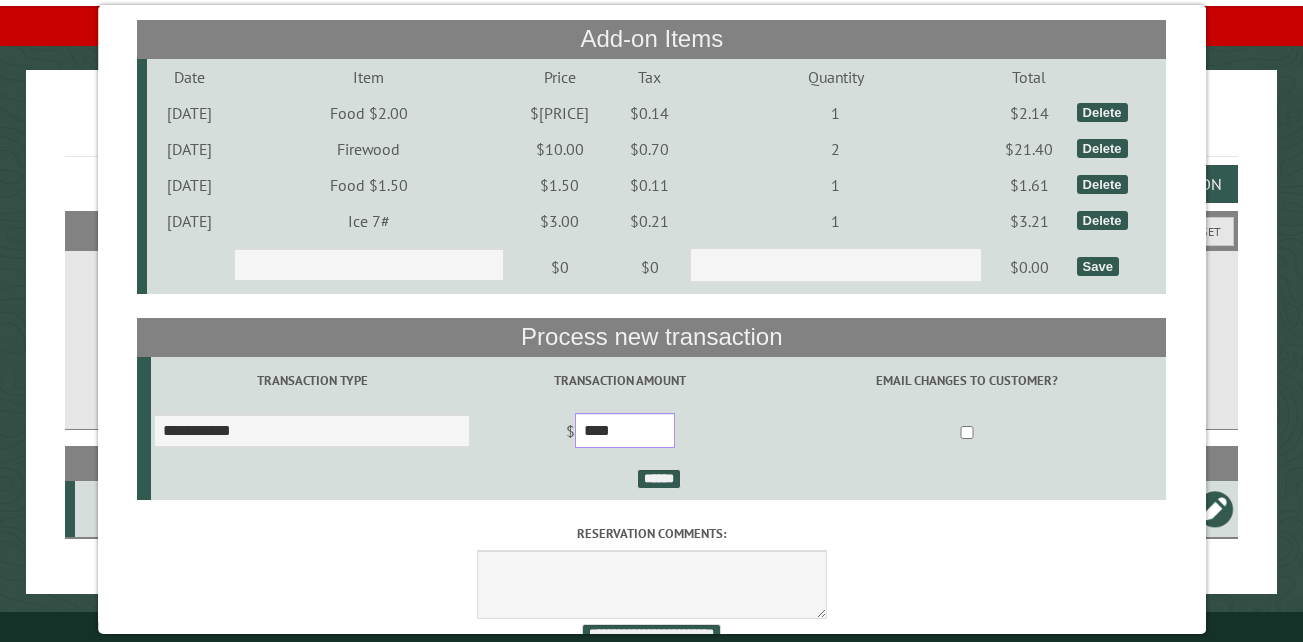 type on "****" 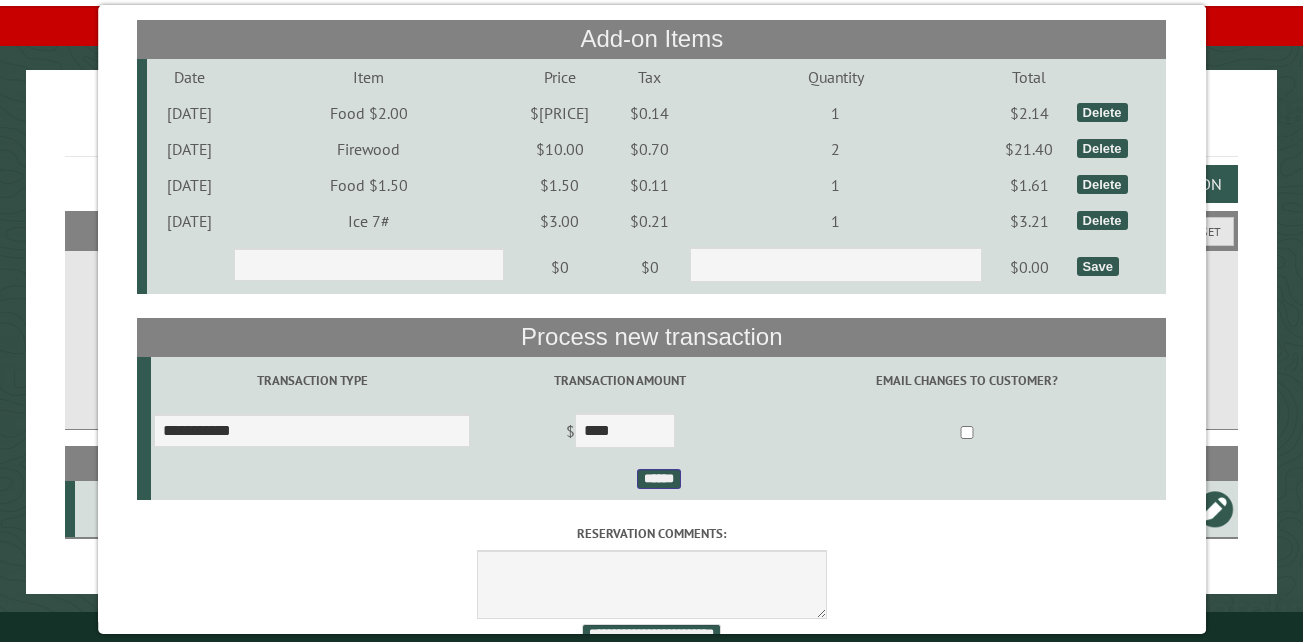 click on "******" at bounding box center [658, 479] 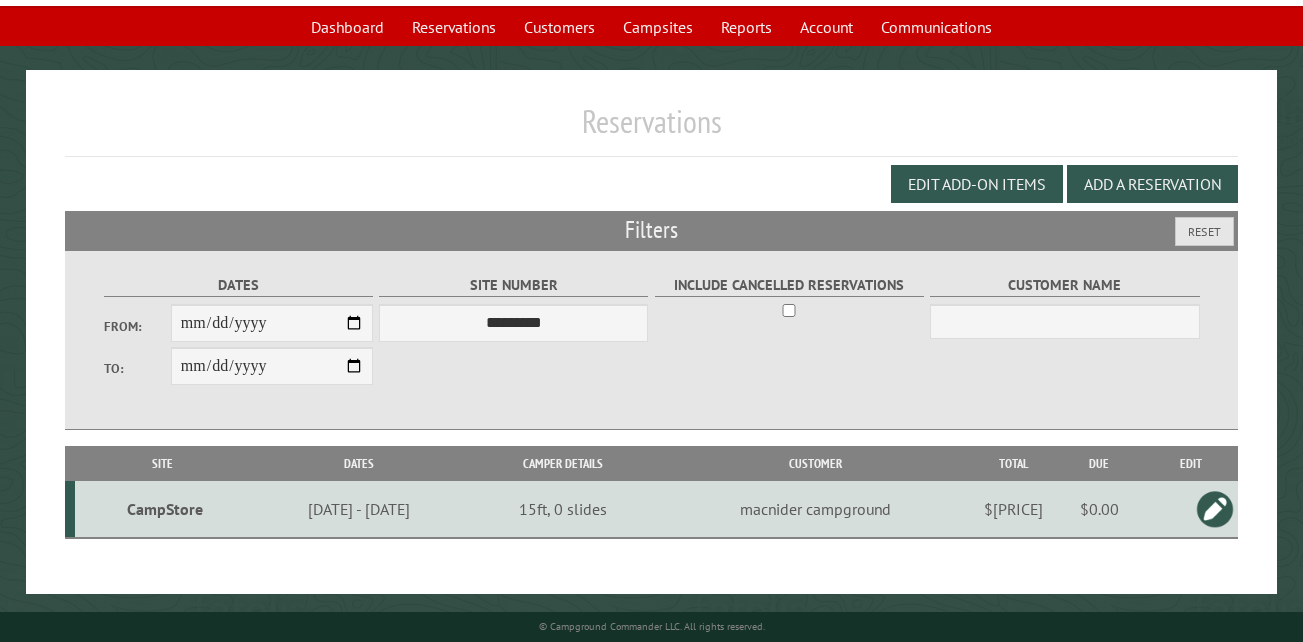 click on "CampStore" at bounding box center [165, 509] 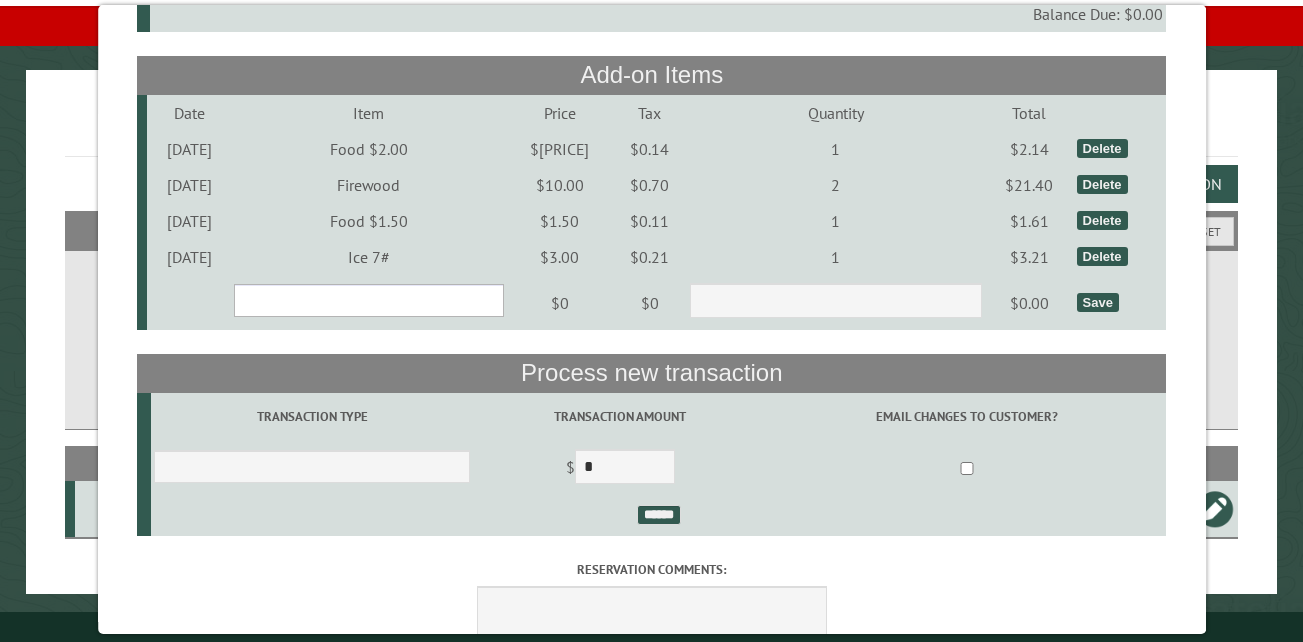 click on "**********" at bounding box center (369, 300) 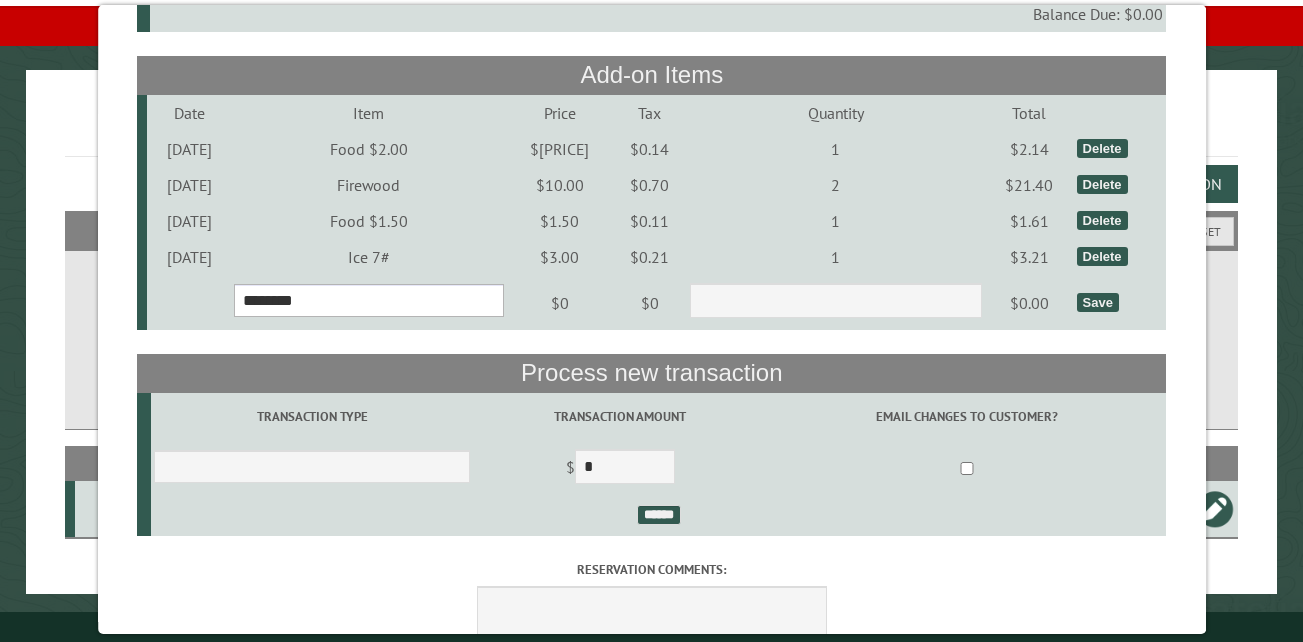 click on "**********" at bounding box center (369, 300) 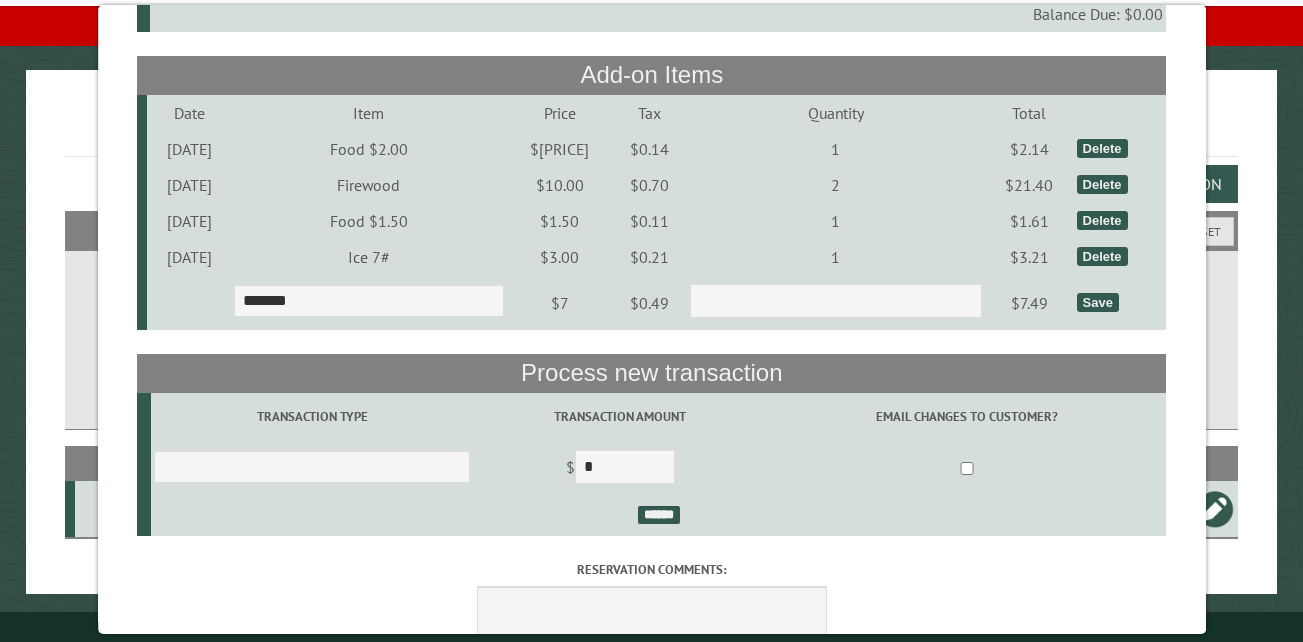 click on "Save" at bounding box center (1097, 302) 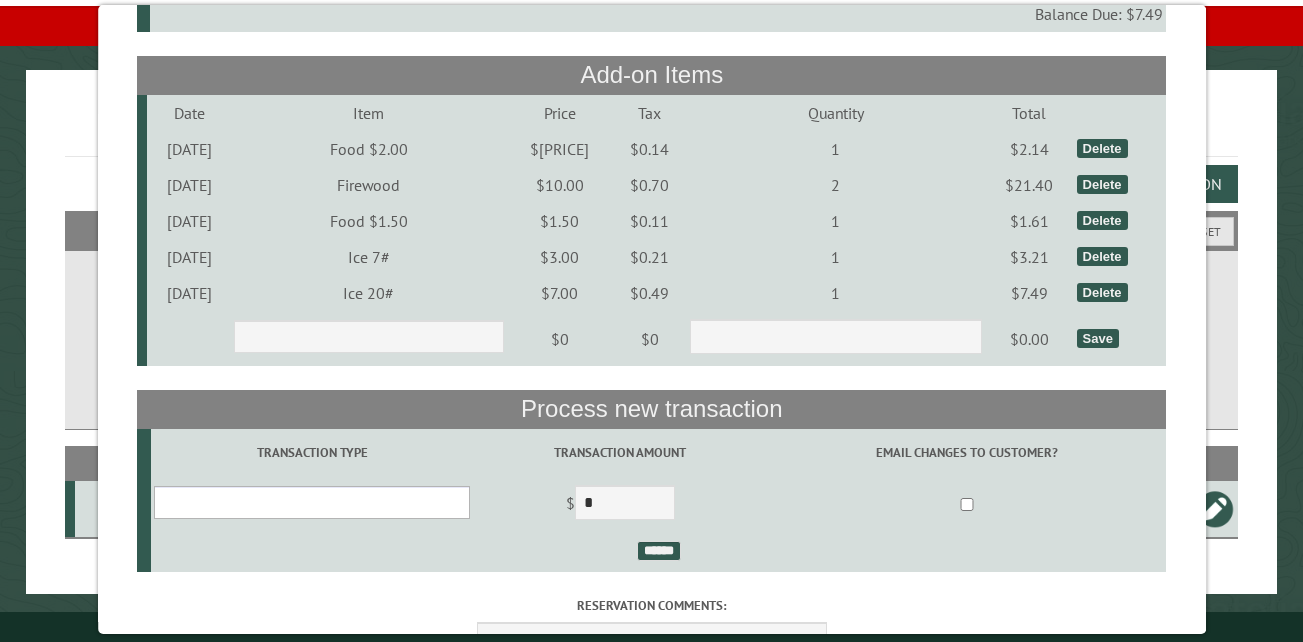 drag, startPoint x: 400, startPoint y: 520, endPoint x: 390, endPoint y: 508, distance: 15.6205 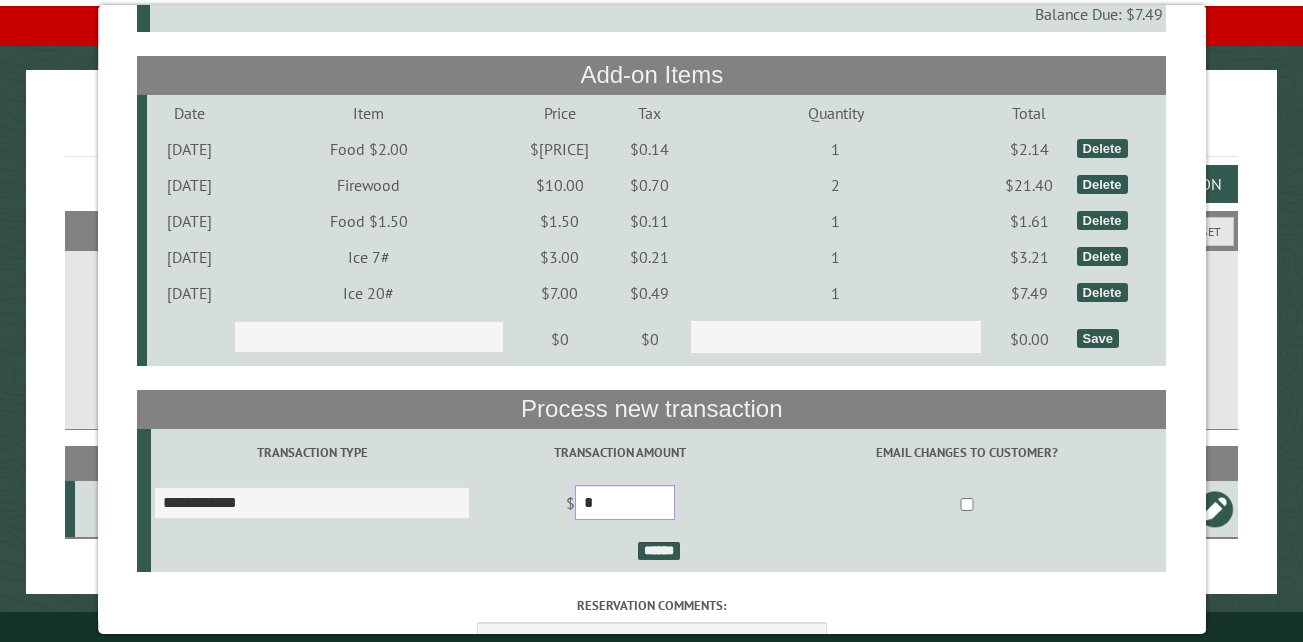 click on "*" at bounding box center [625, 502] 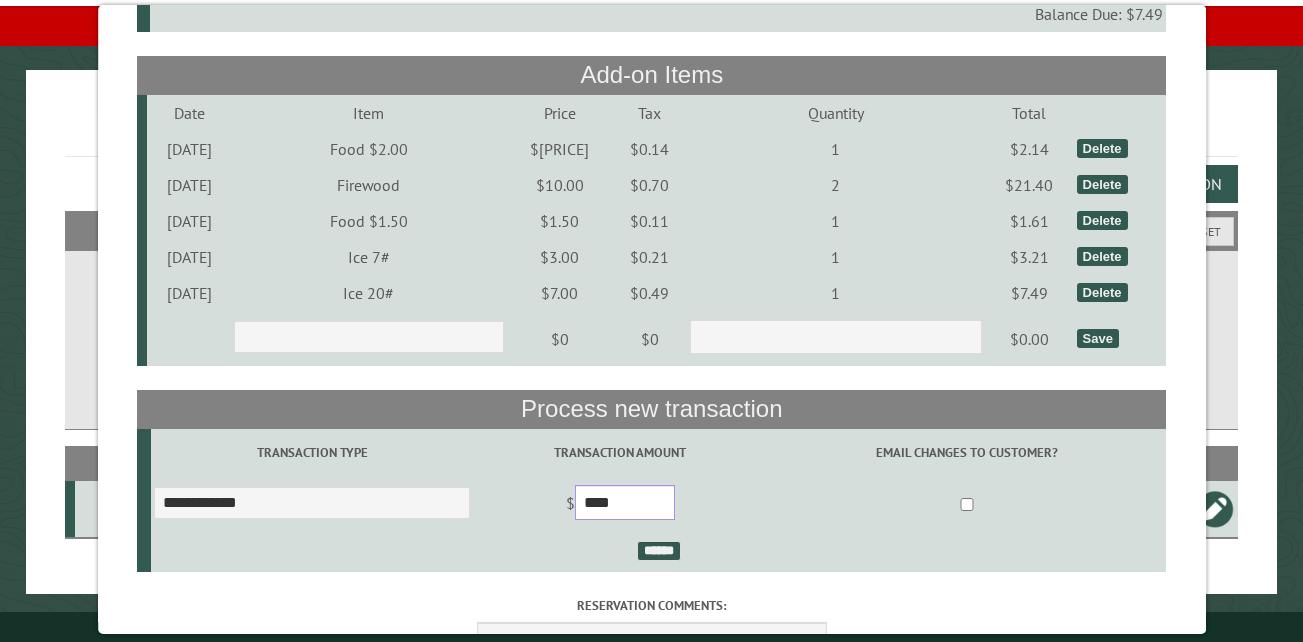 type on "****" 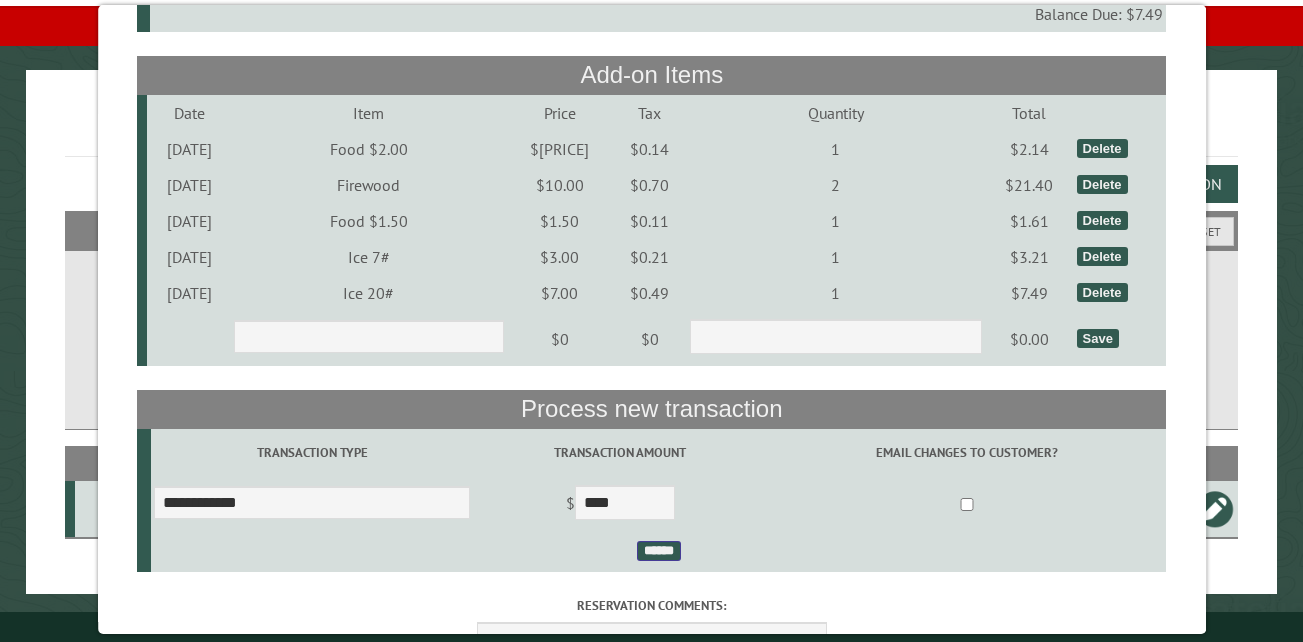click on "******" at bounding box center [658, 551] 